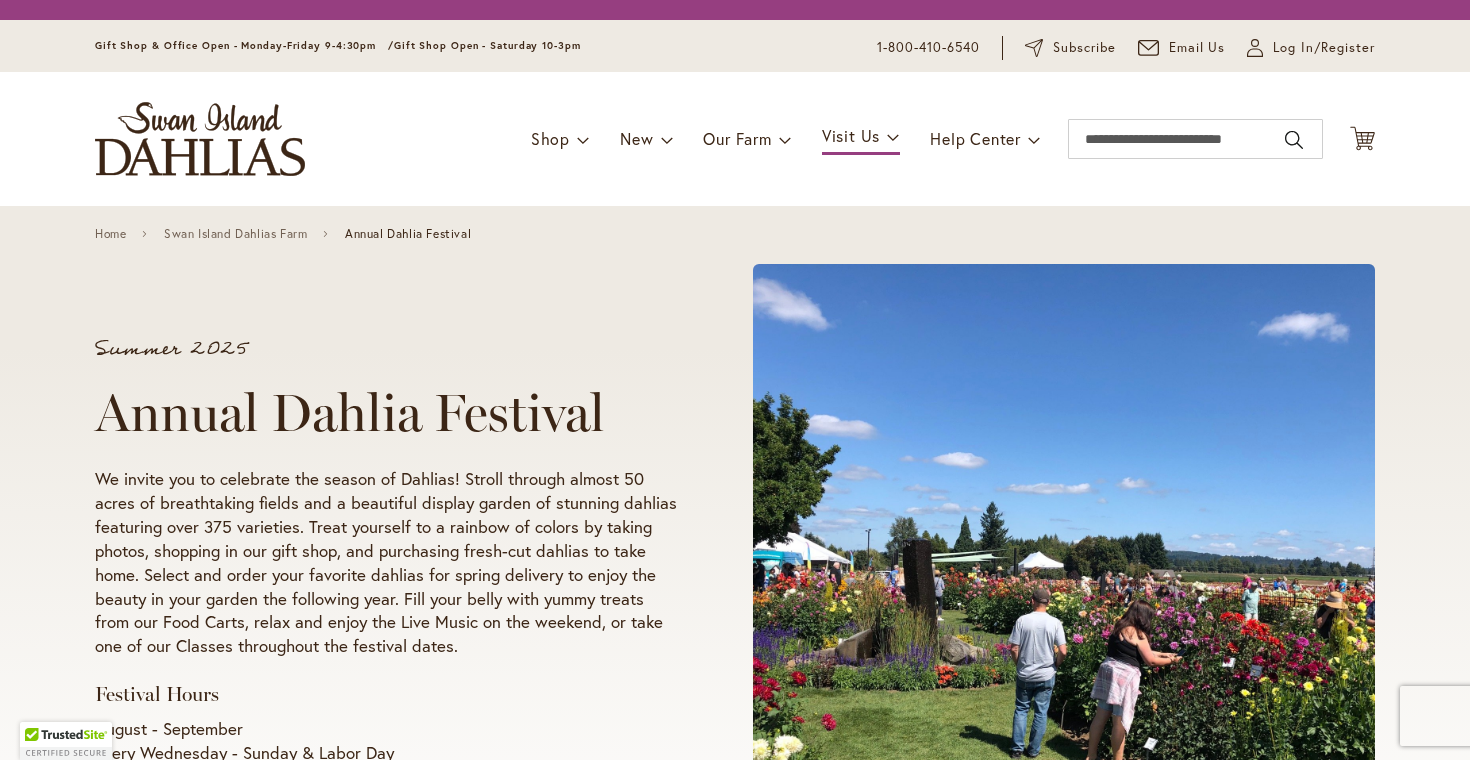 scroll, scrollTop: 0, scrollLeft: 0, axis: both 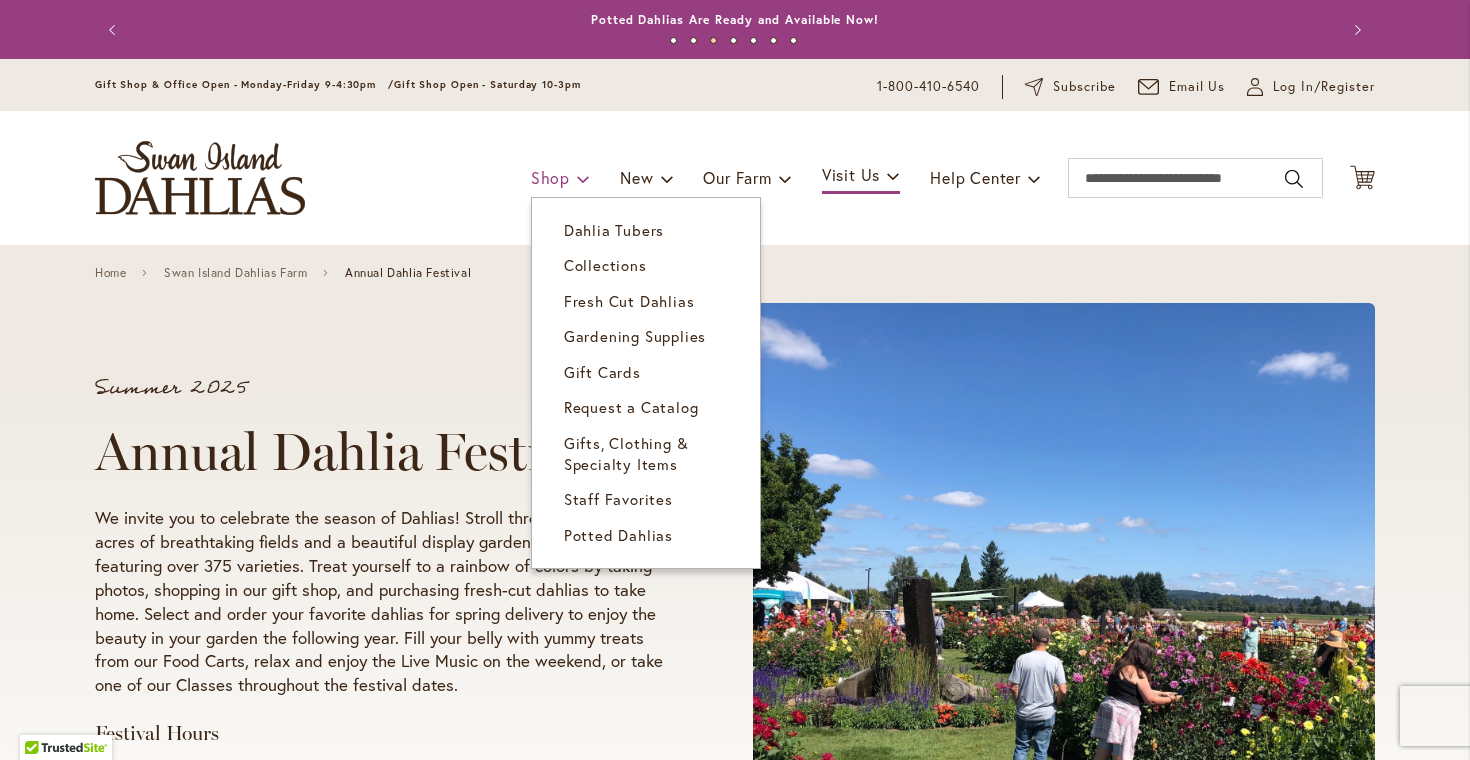 click on "Shop" at bounding box center (560, 178) 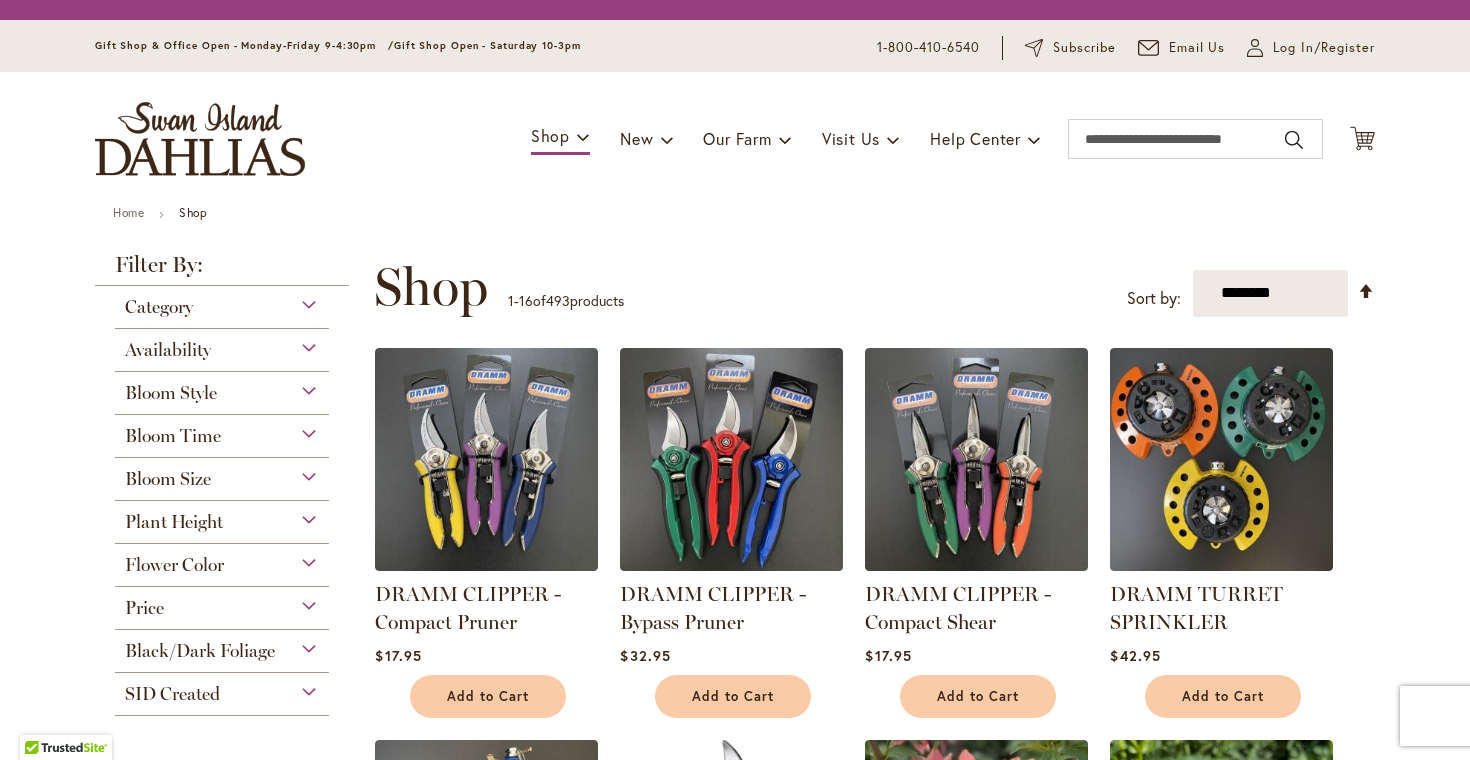scroll, scrollTop: 0, scrollLeft: 0, axis: both 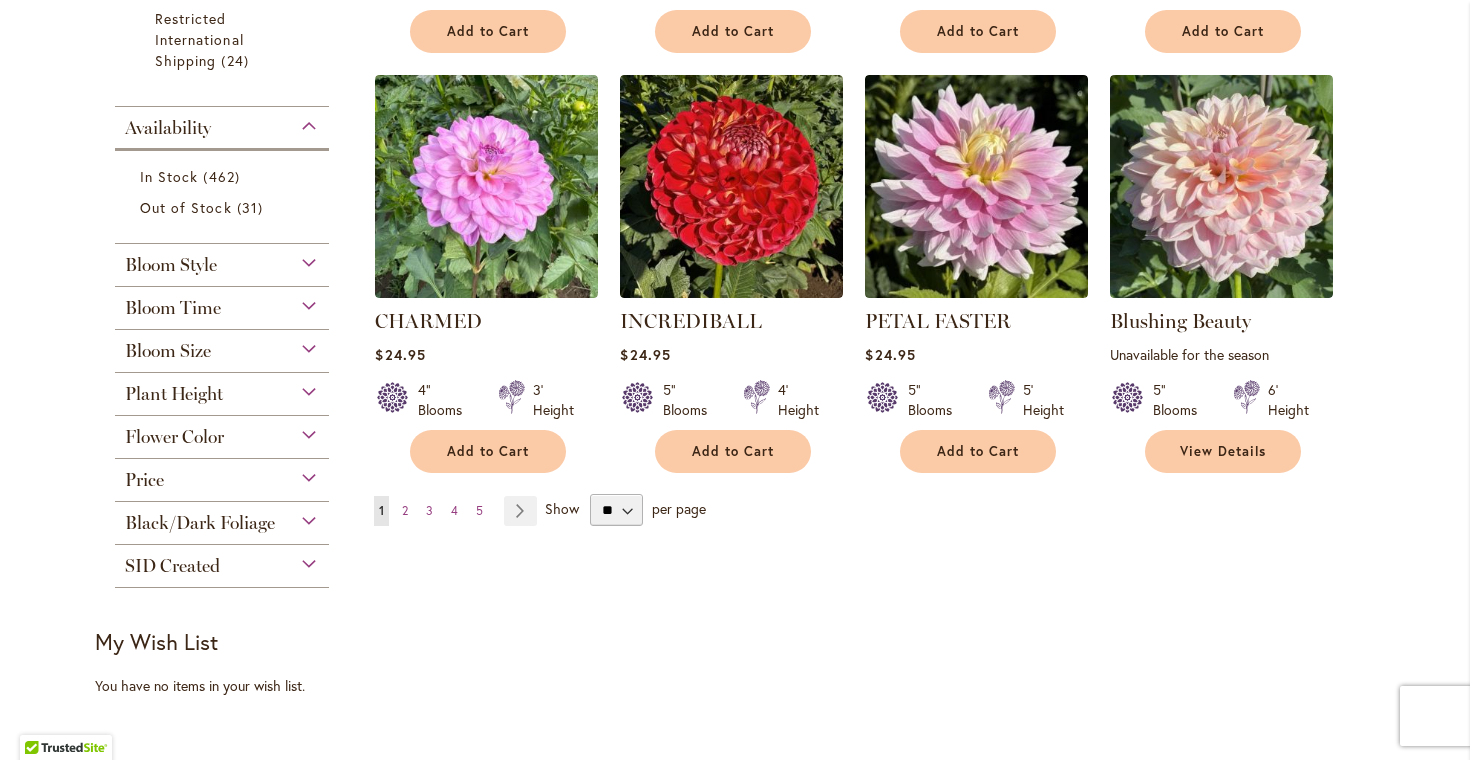 click on "Bloom Style" at bounding box center (222, 260) 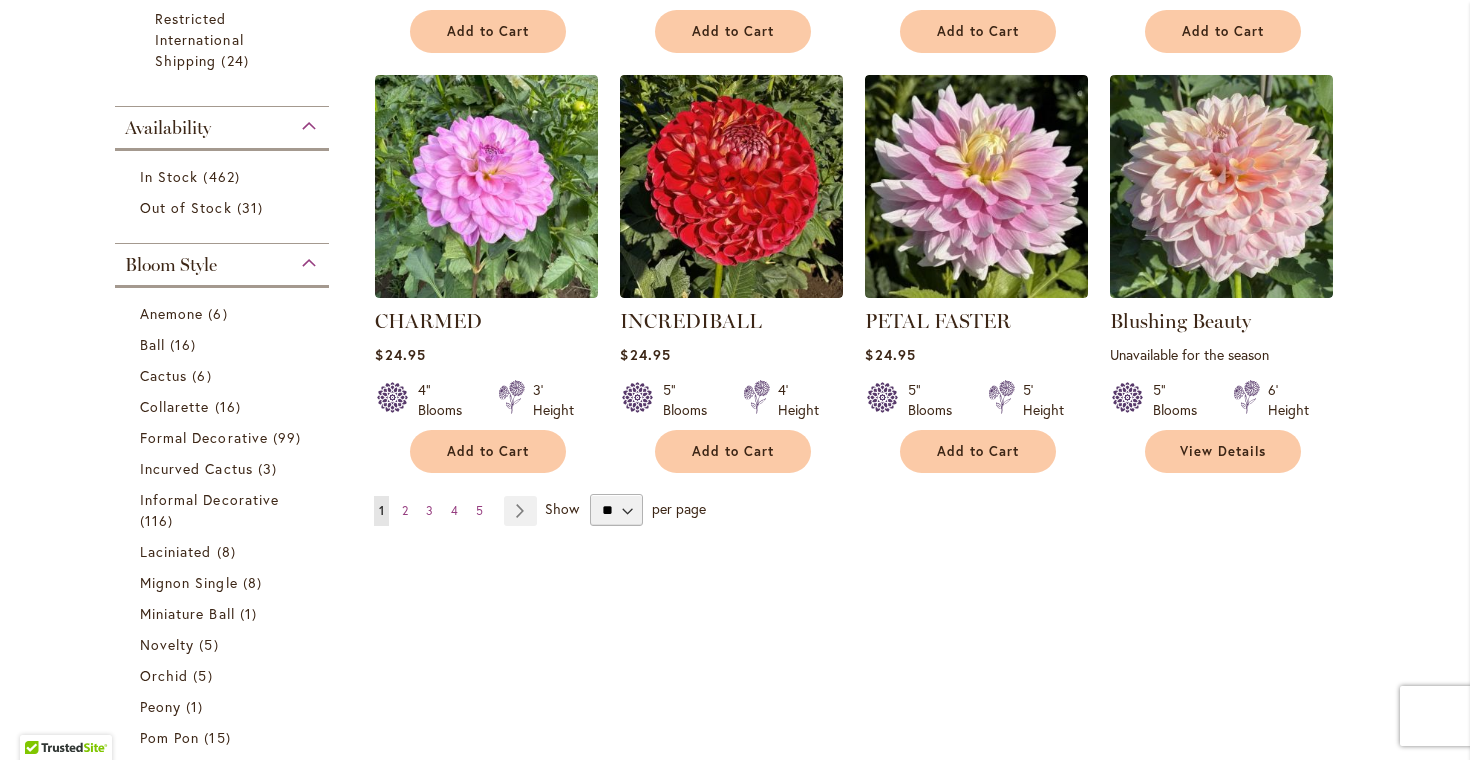 scroll, scrollTop: 1788, scrollLeft: 0, axis: vertical 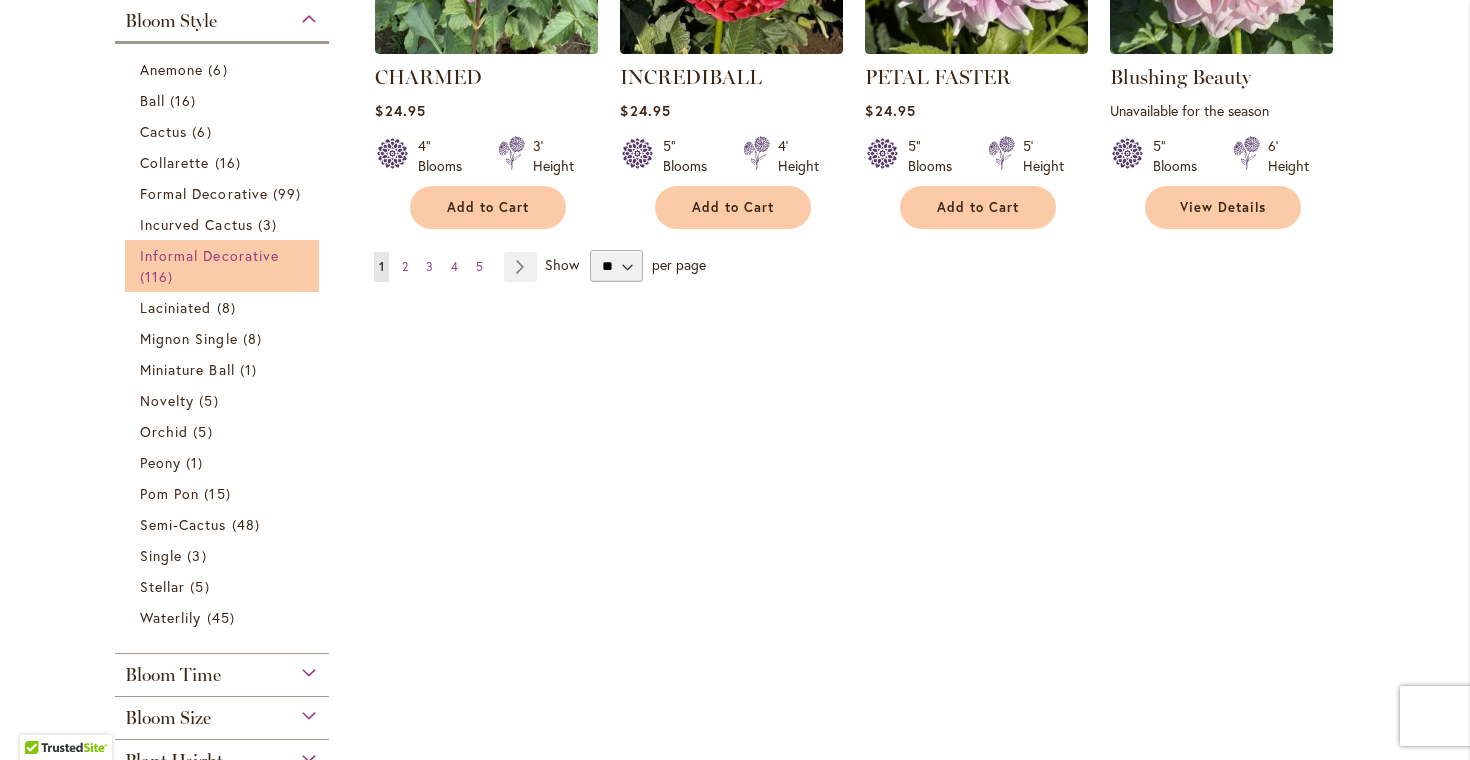 click on "Informal Decorative
116
items" at bounding box center (224, 266) 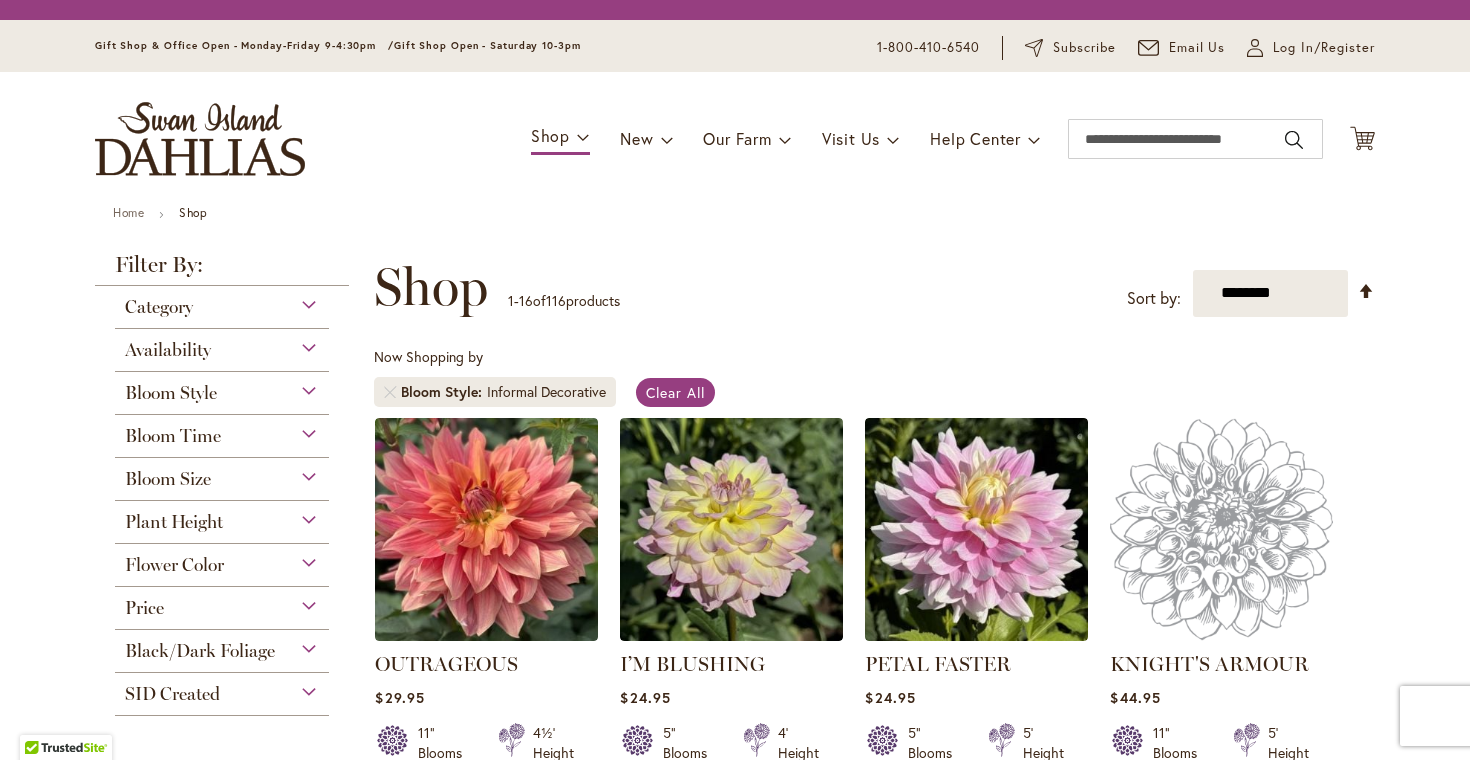 scroll, scrollTop: 0, scrollLeft: 0, axis: both 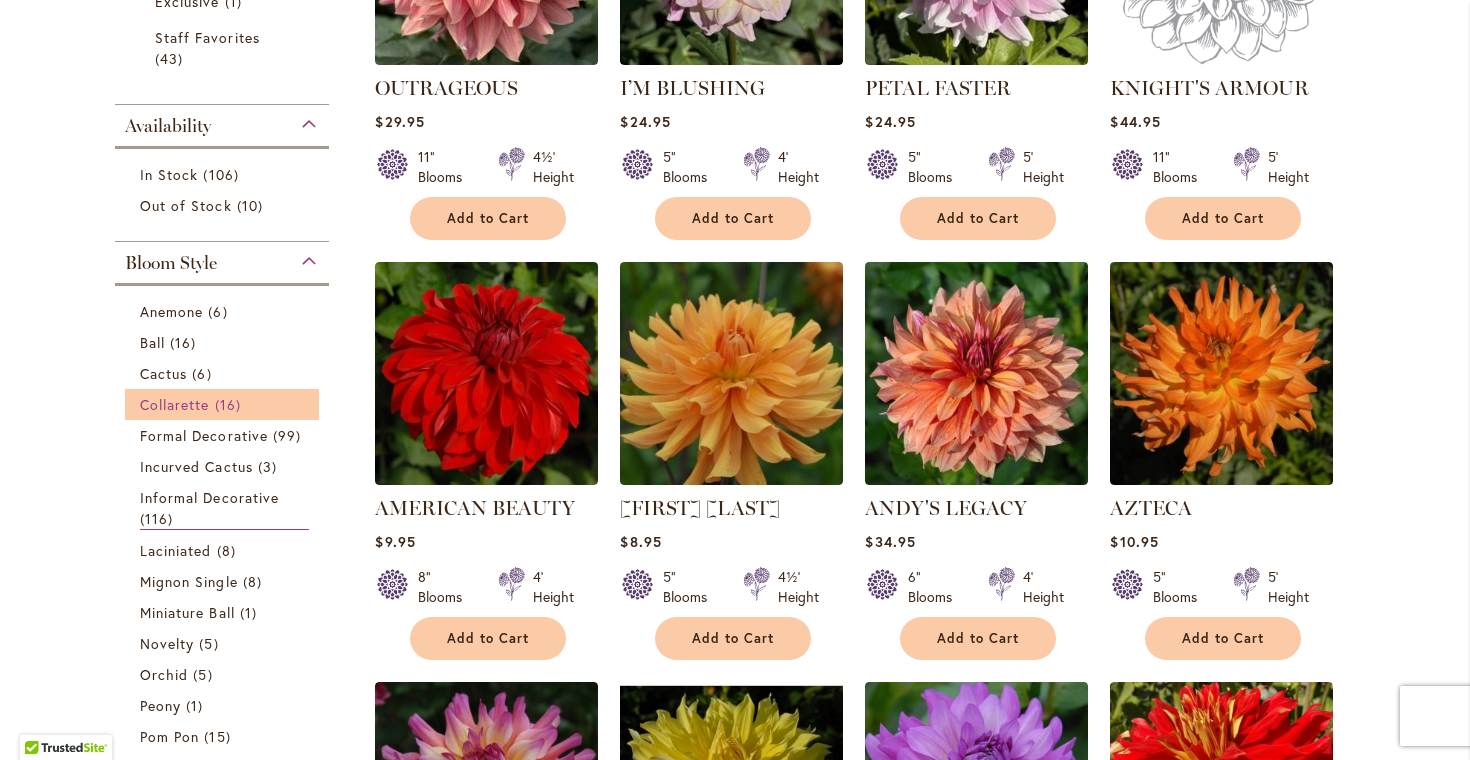 click on "16
items" at bounding box center [230, 404] 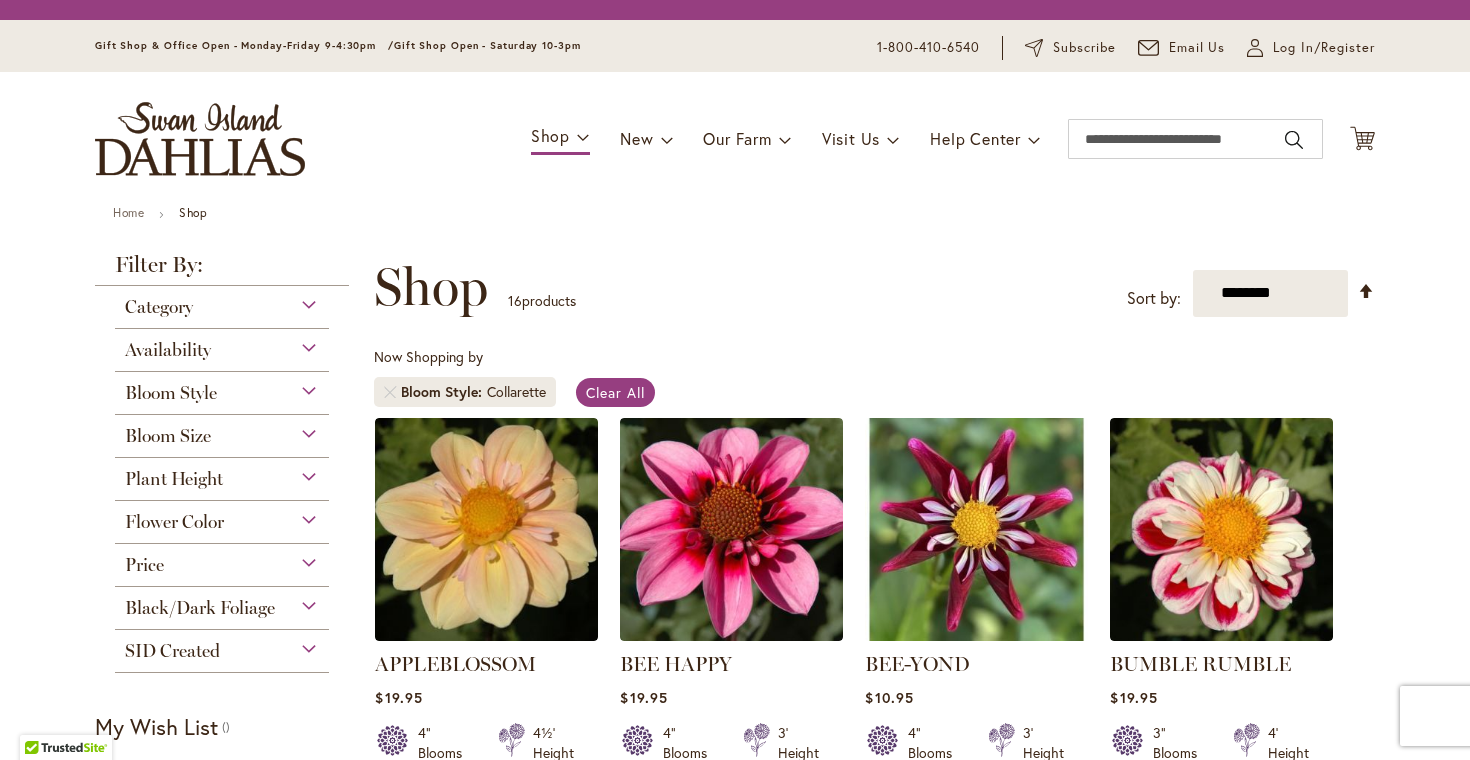 scroll, scrollTop: 0, scrollLeft: 0, axis: both 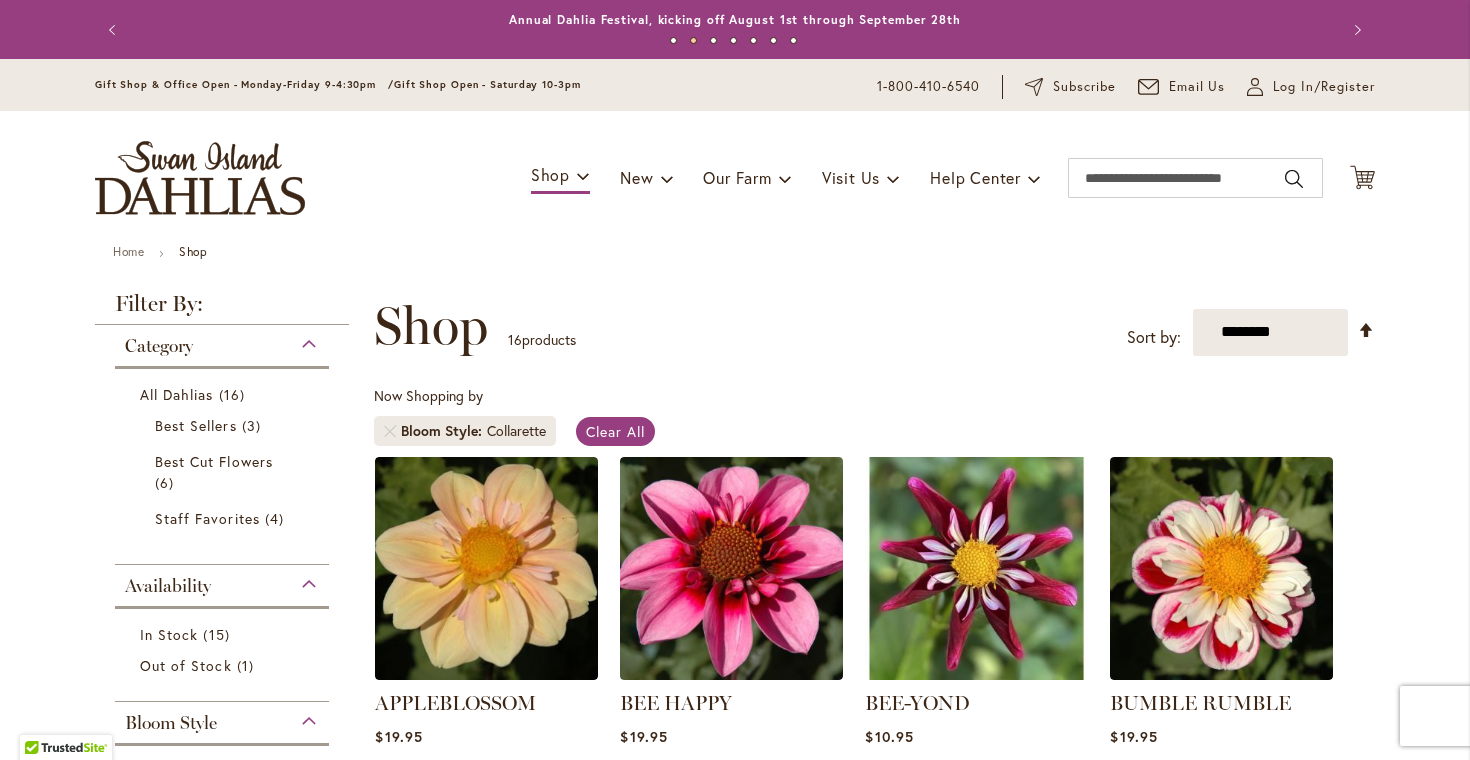 click on "Previous" at bounding box center (115, 30) 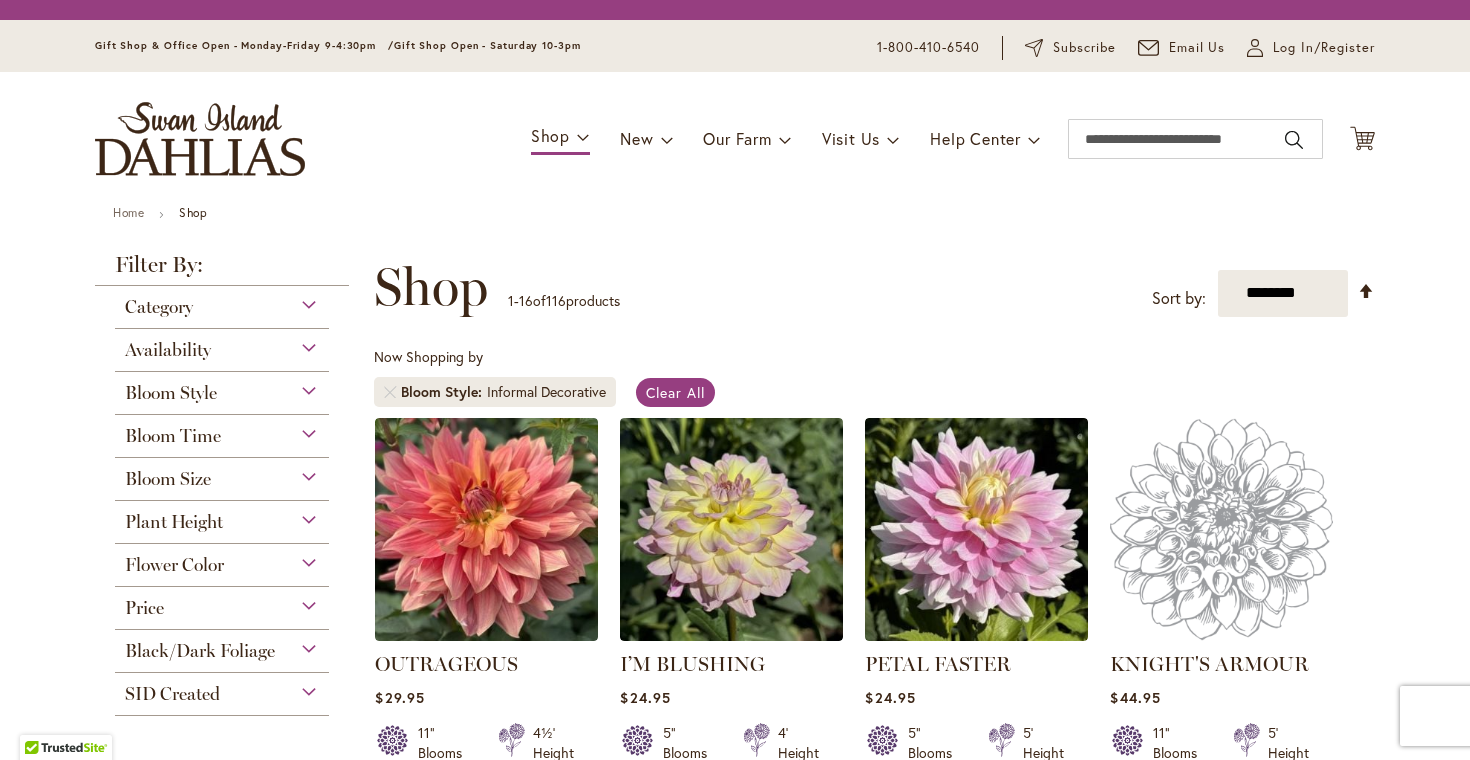 scroll, scrollTop: 0, scrollLeft: 0, axis: both 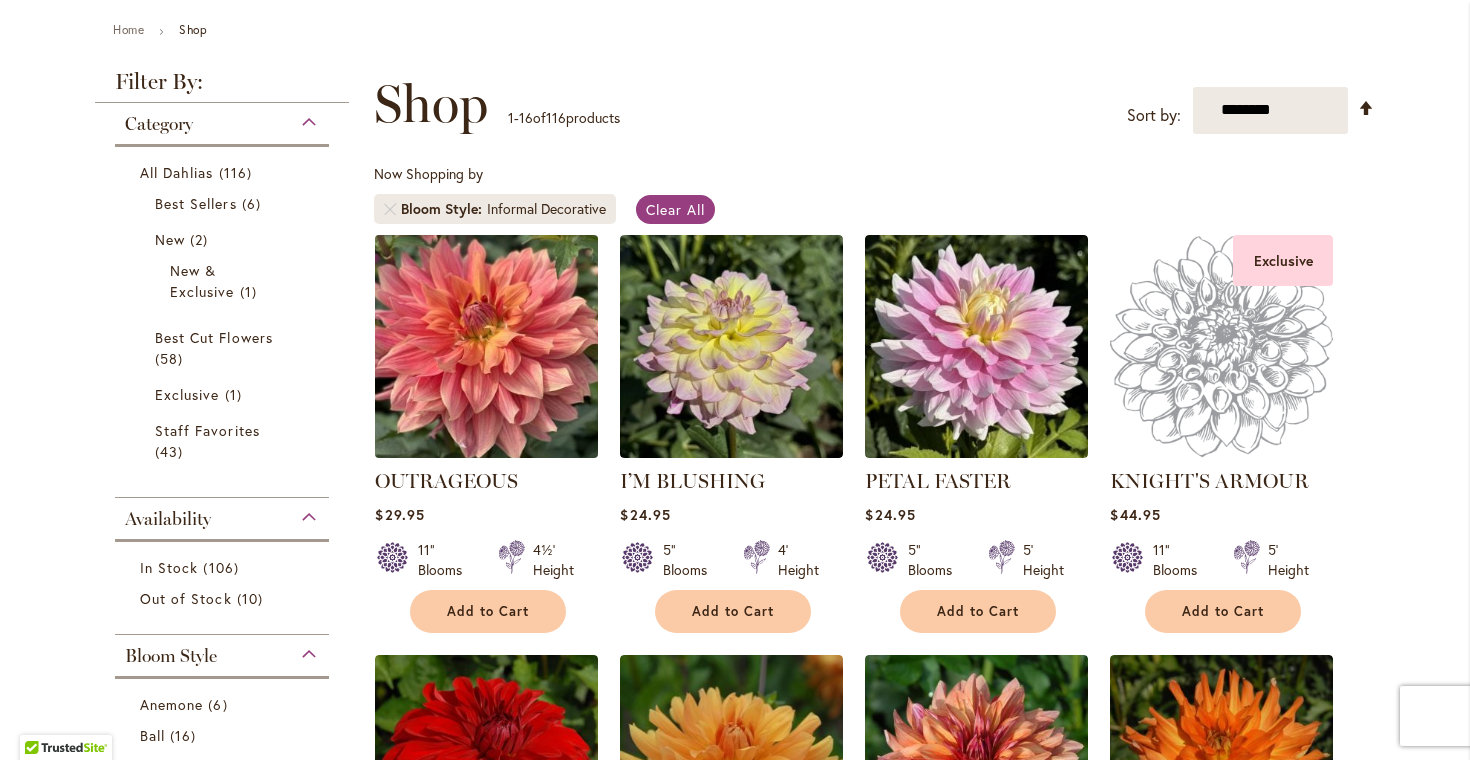 click at bounding box center (487, 346) 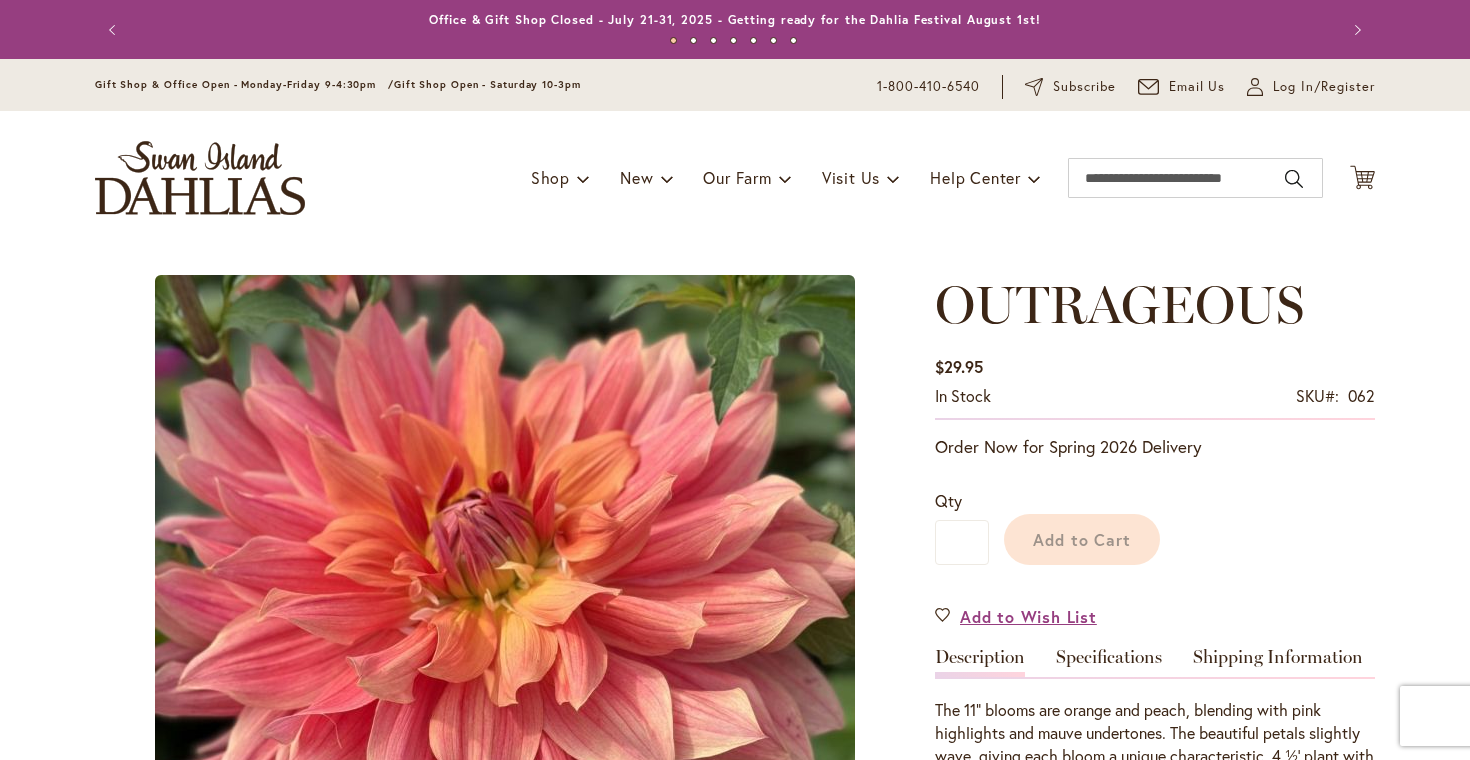 scroll, scrollTop: 0, scrollLeft: 0, axis: both 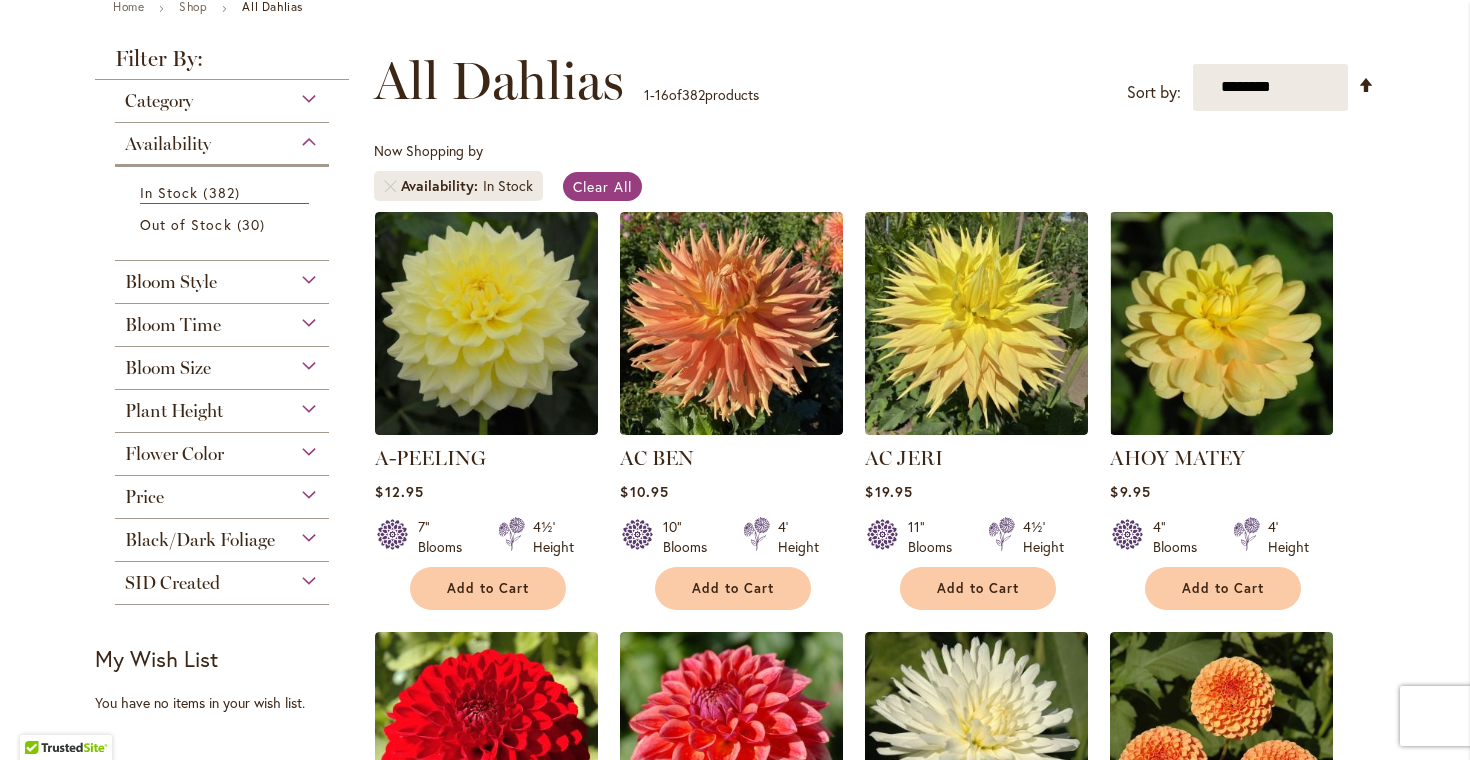 click on "Bloom Style" at bounding box center (222, 277) 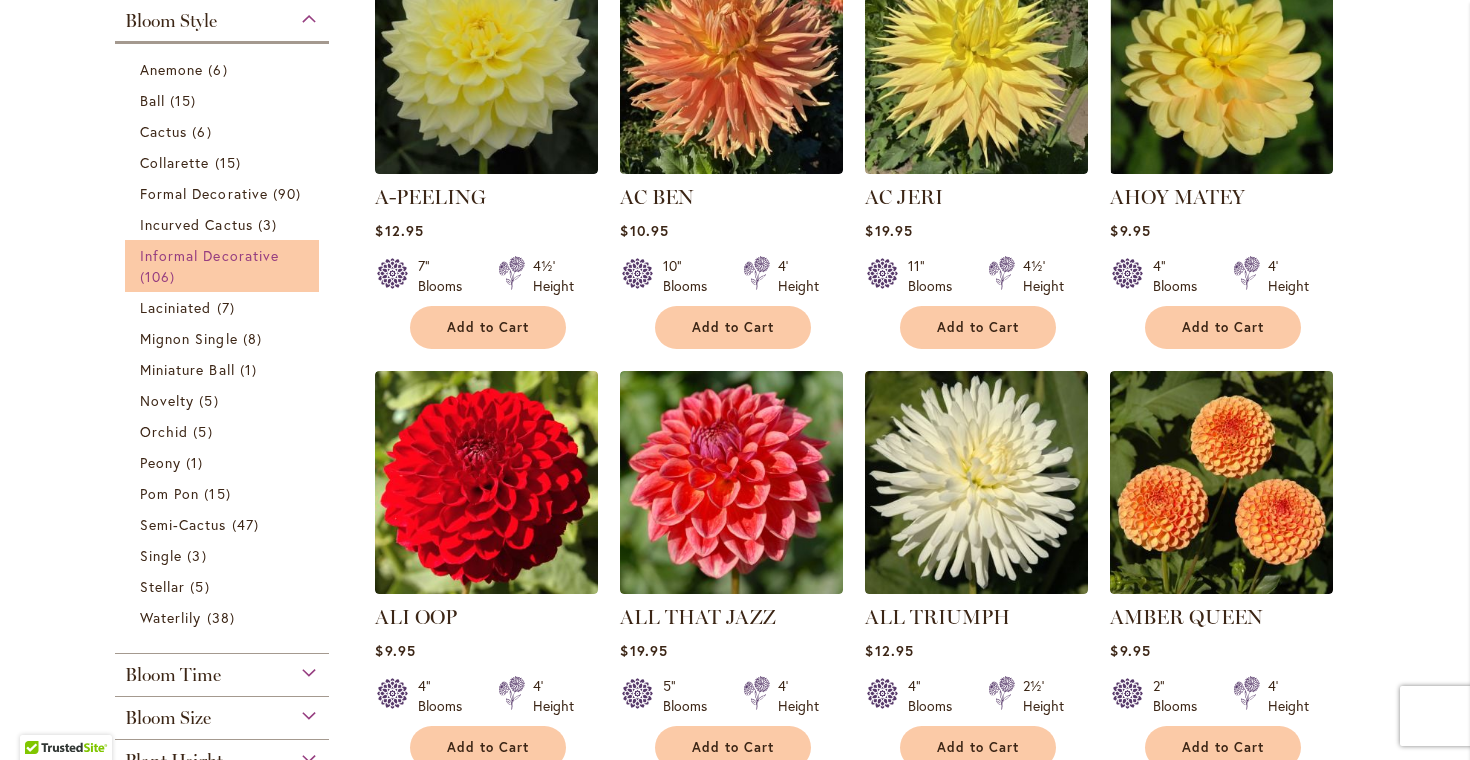 click on "Informal Decorative" at bounding box center [209, 255] 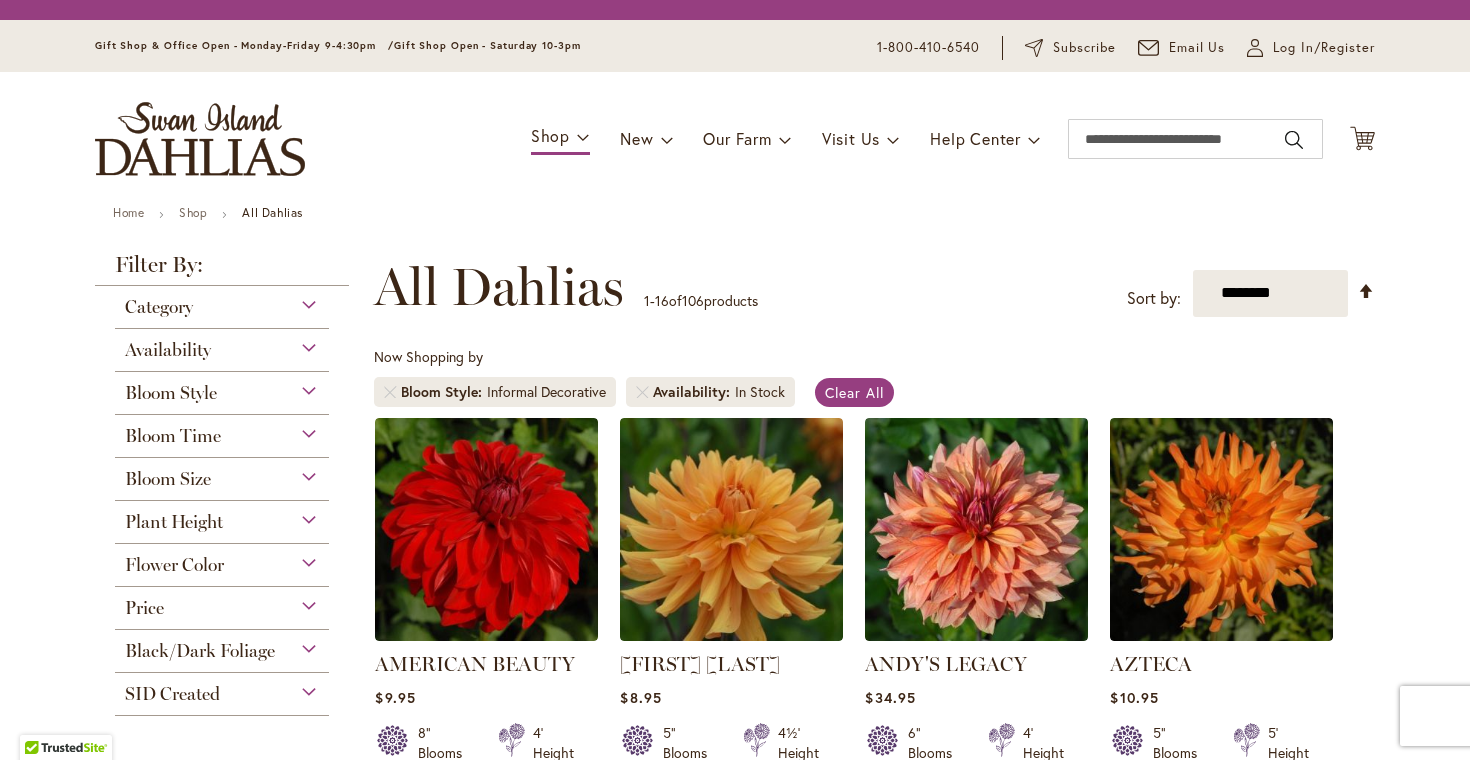 scroll, scrollTop: 0, scrollLeft: 0, axis: both 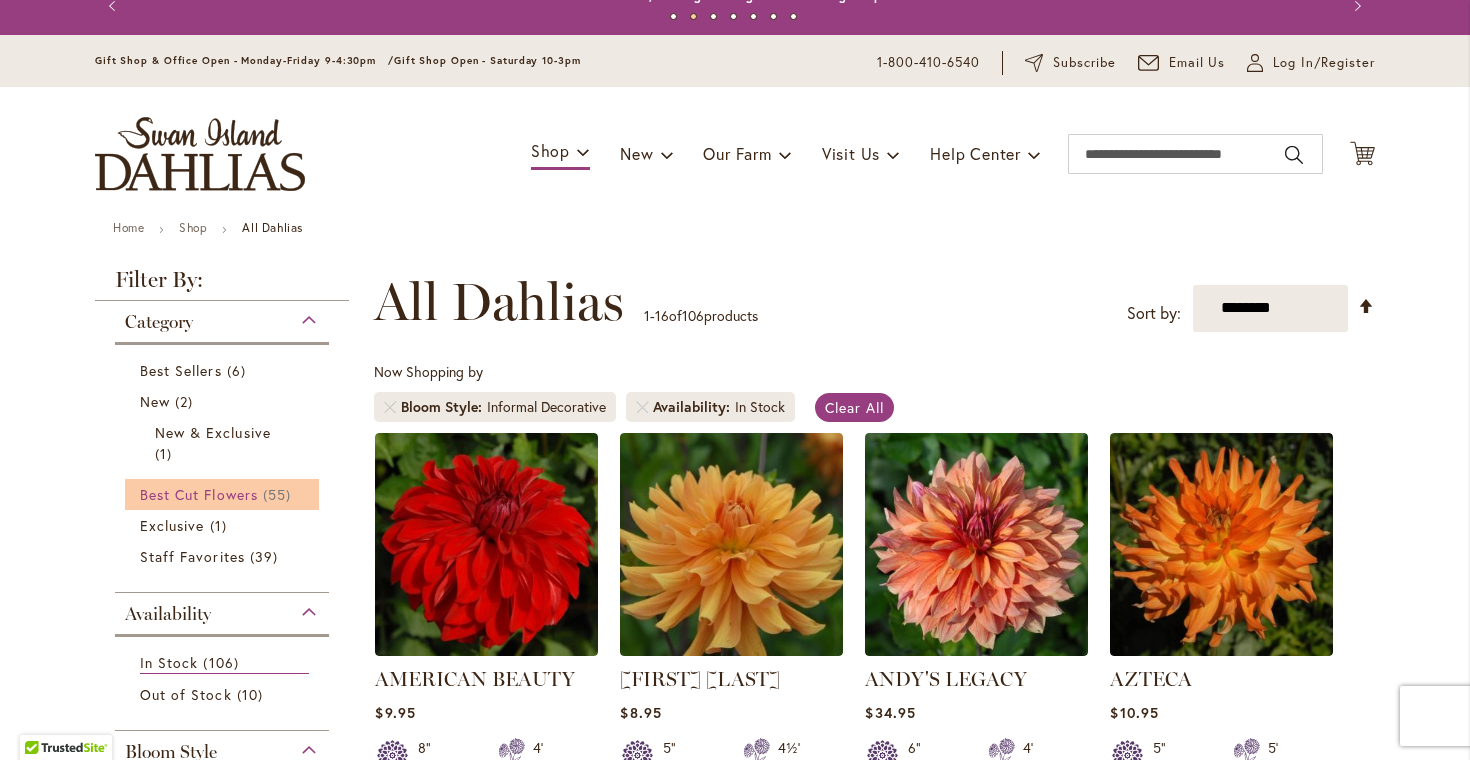 click on "55
items" at bounding box center (279, 494) 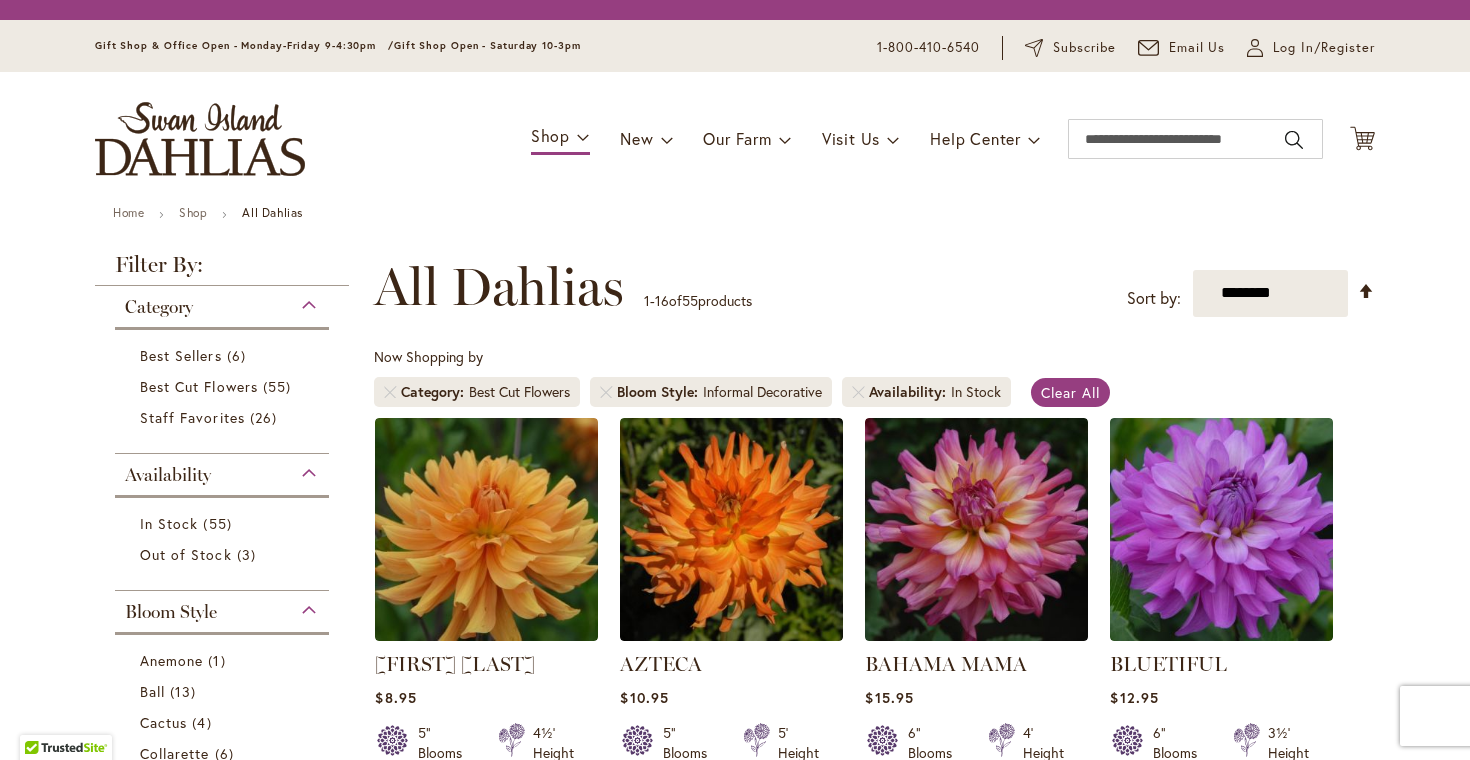 scroll, scrollTop: 0, scrollLeft: 0, axis: both 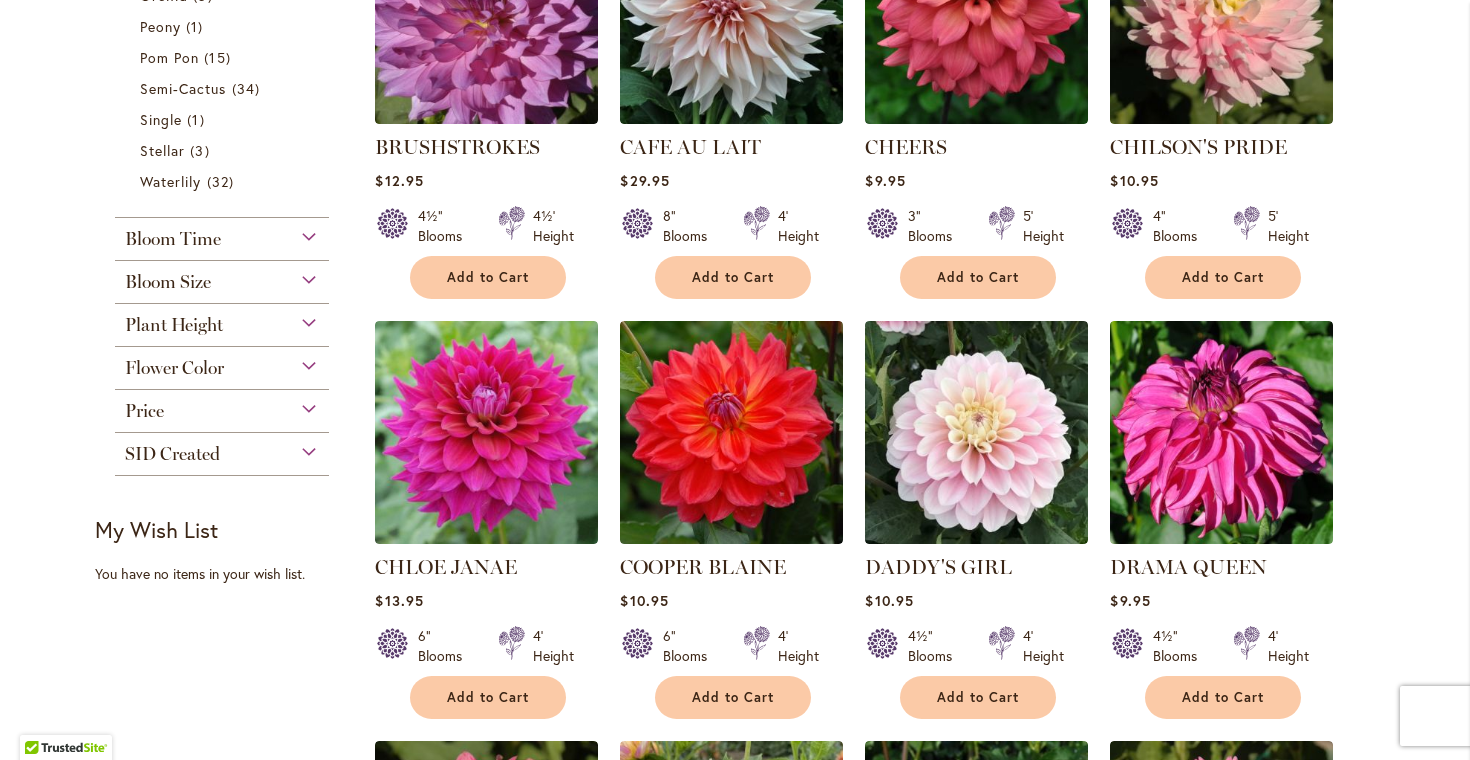 click on "Flower Color" at bounding box center [222, 363] 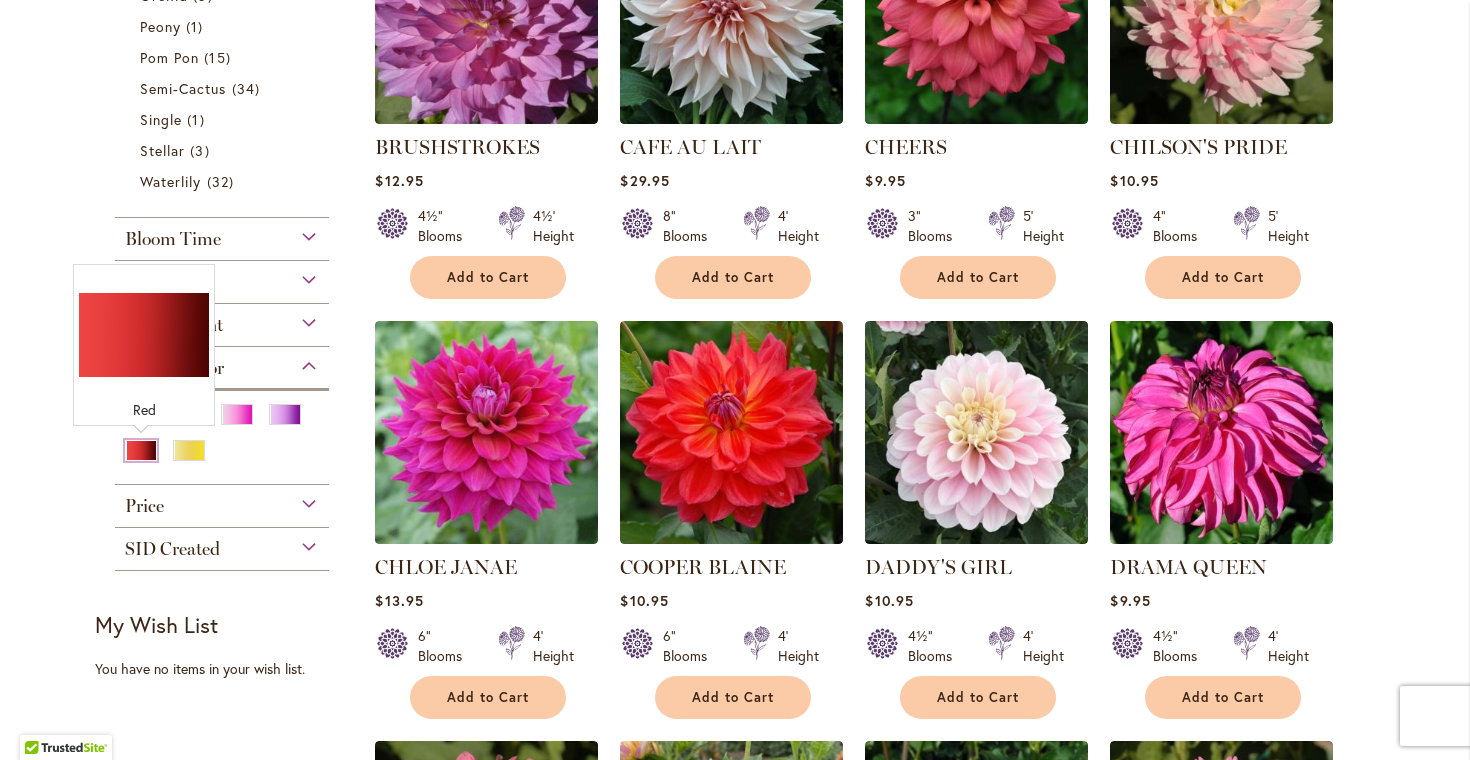 click at bounding box center (141, 450) 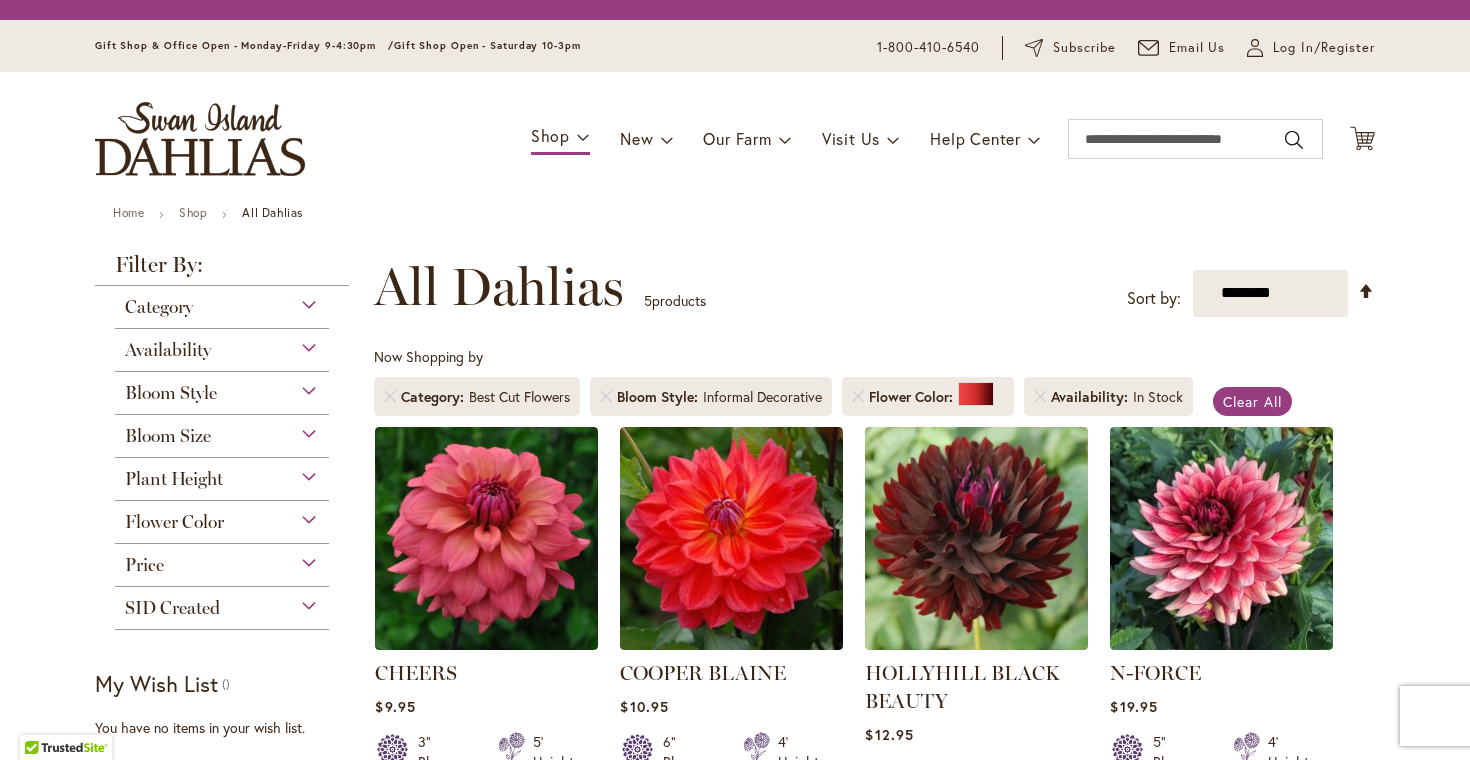 scroll, scrollTop: 0, scrollLeft: 0, axis: both 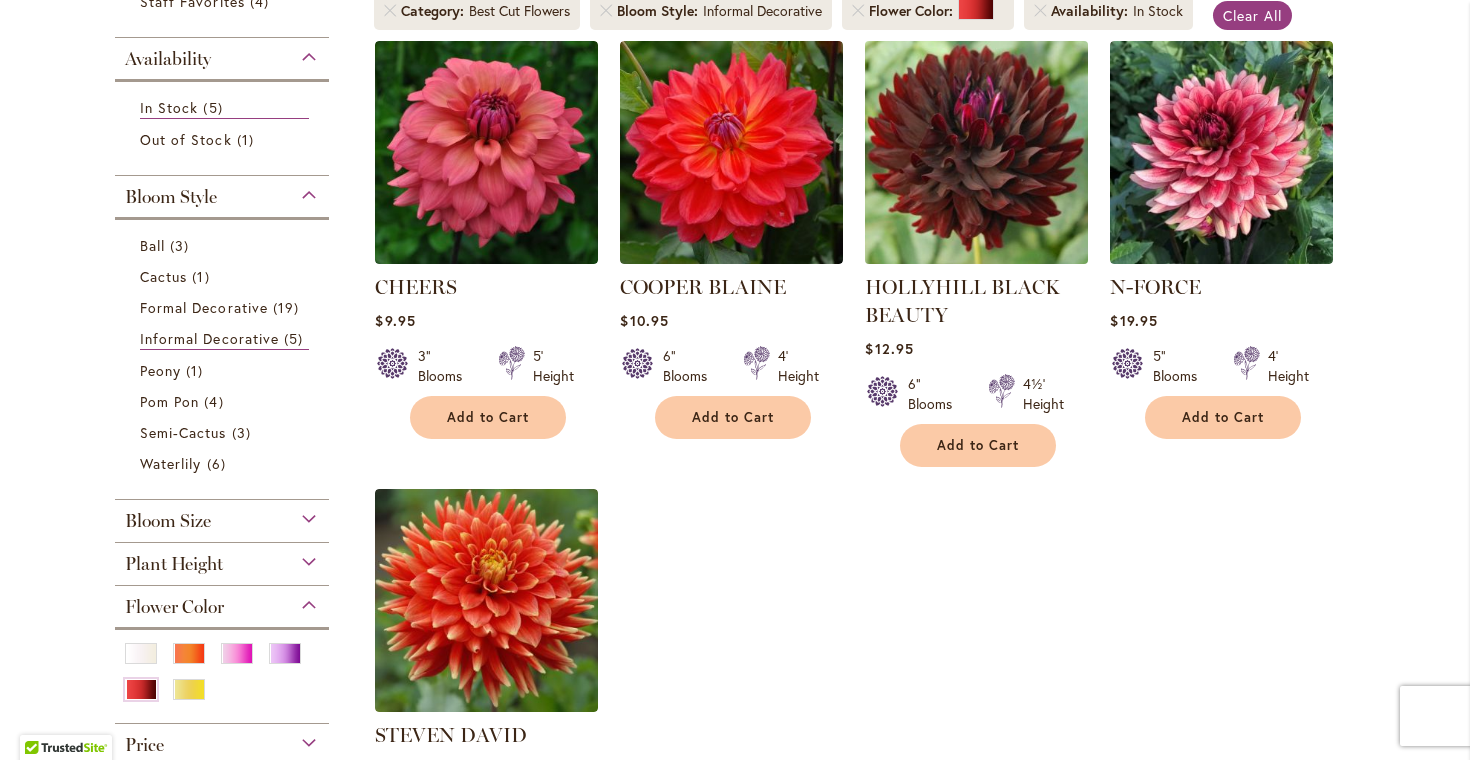 click at bounding box center (977, 152) 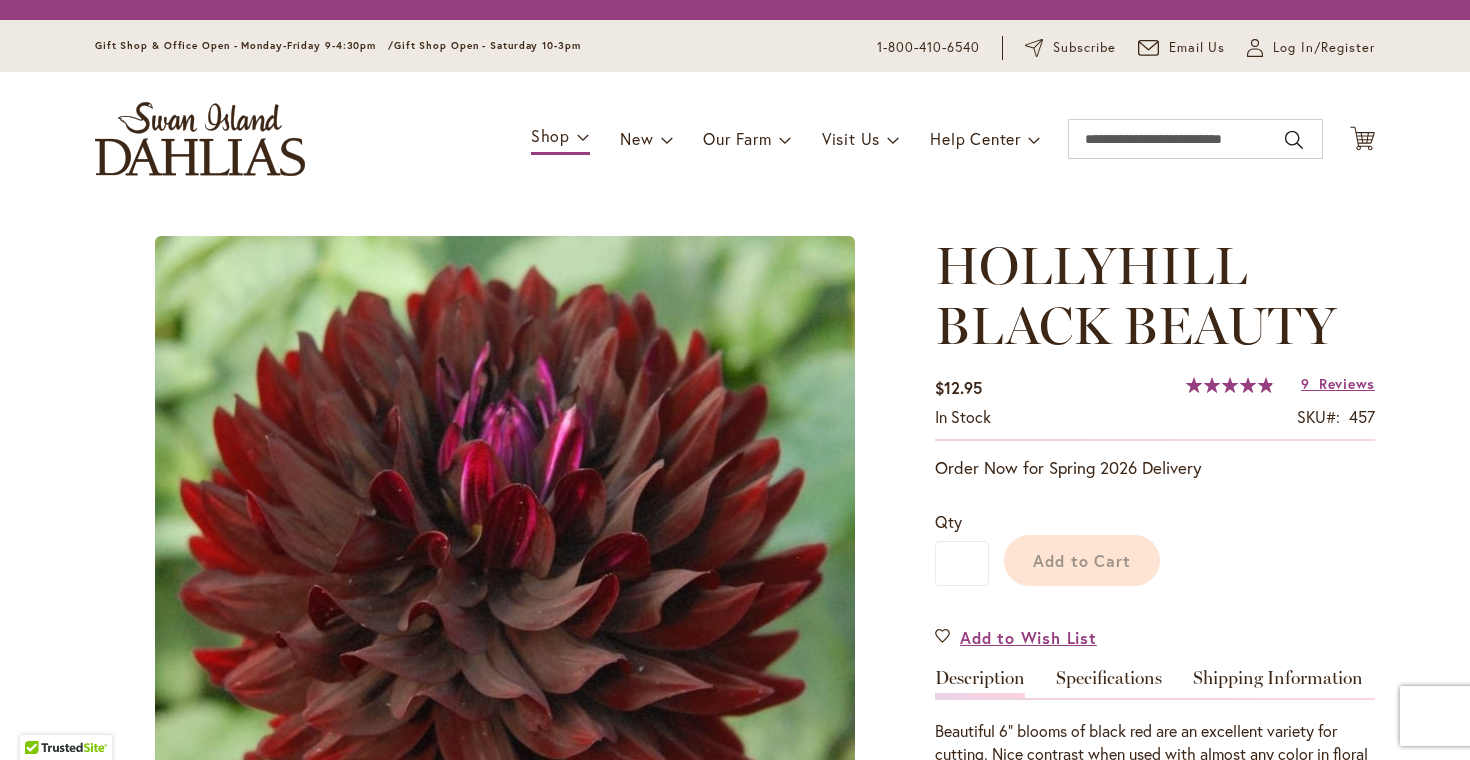 scroll, scrollTop: 0, scrollLeft: 0, axis: both 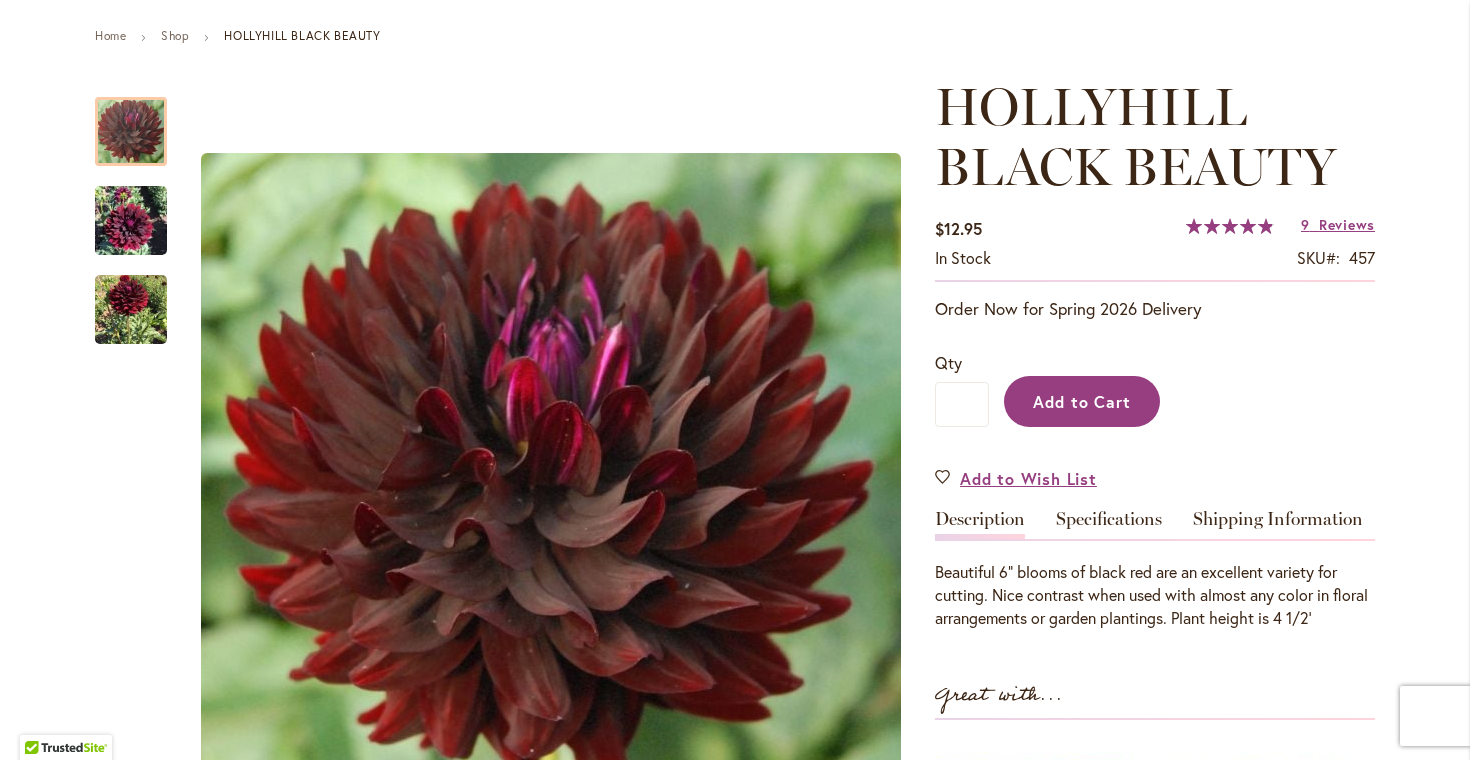 click on "Add to Cart" at bounding box center [1082, 401] 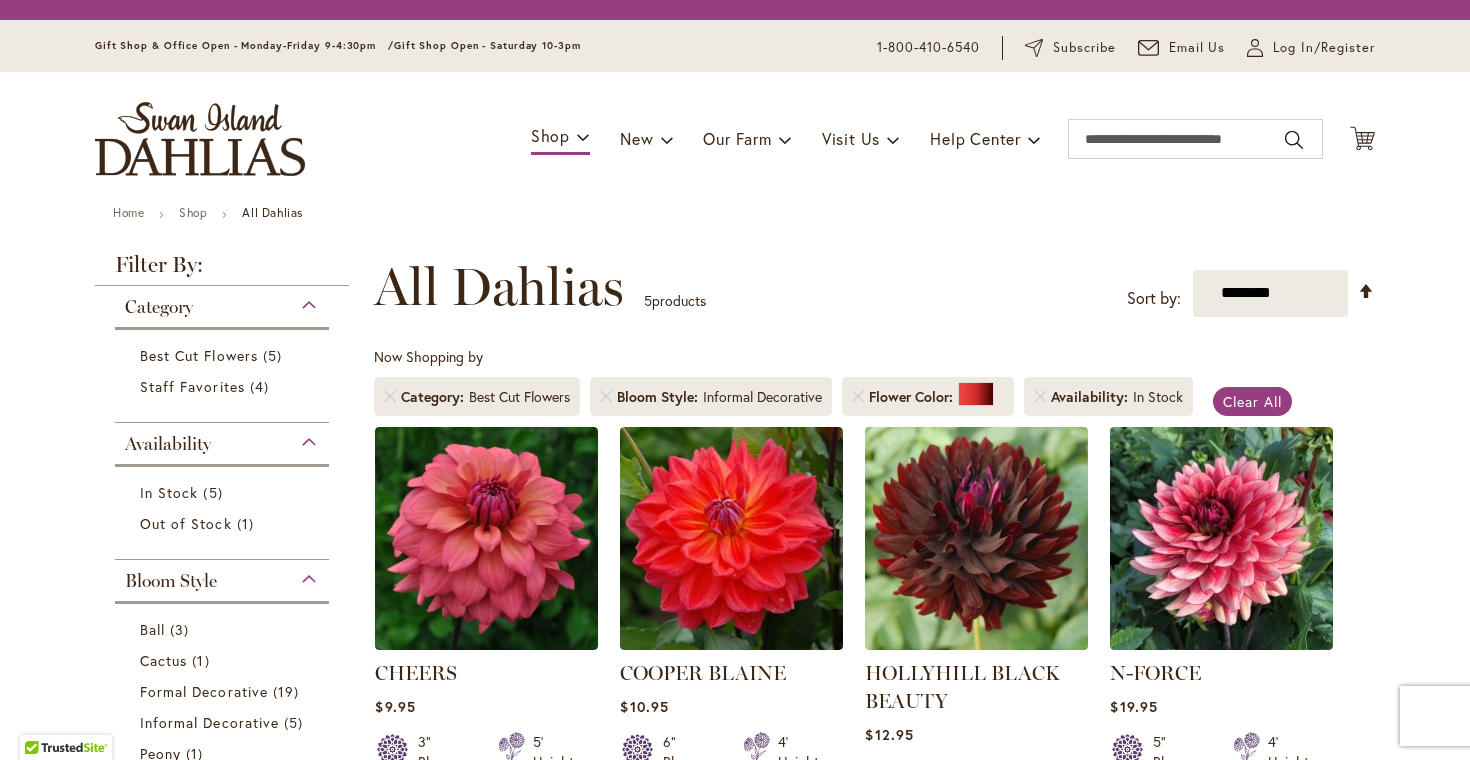 scroll, scrollTop: 0, scrollLeft: 0, axis: both 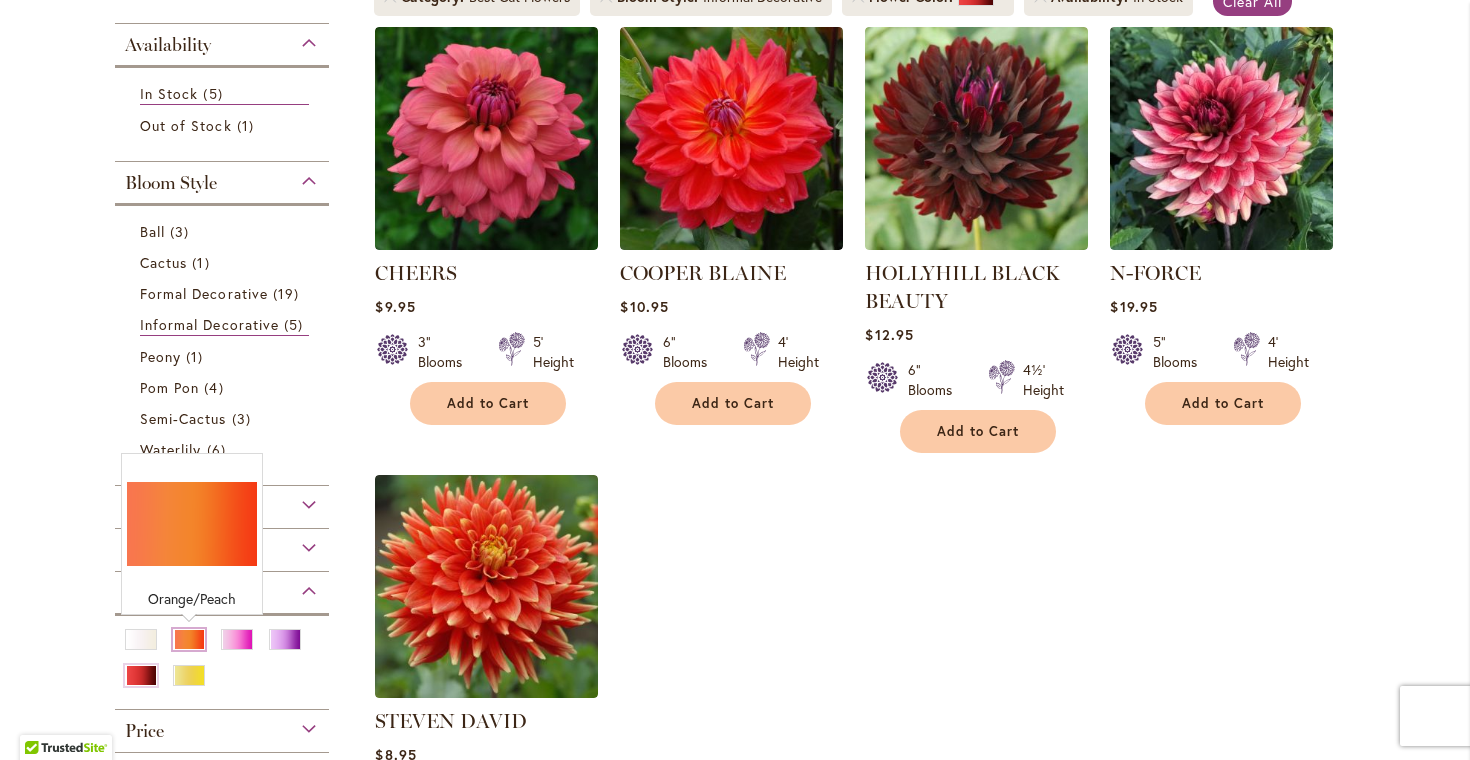 click at bounding box center (189, 639) 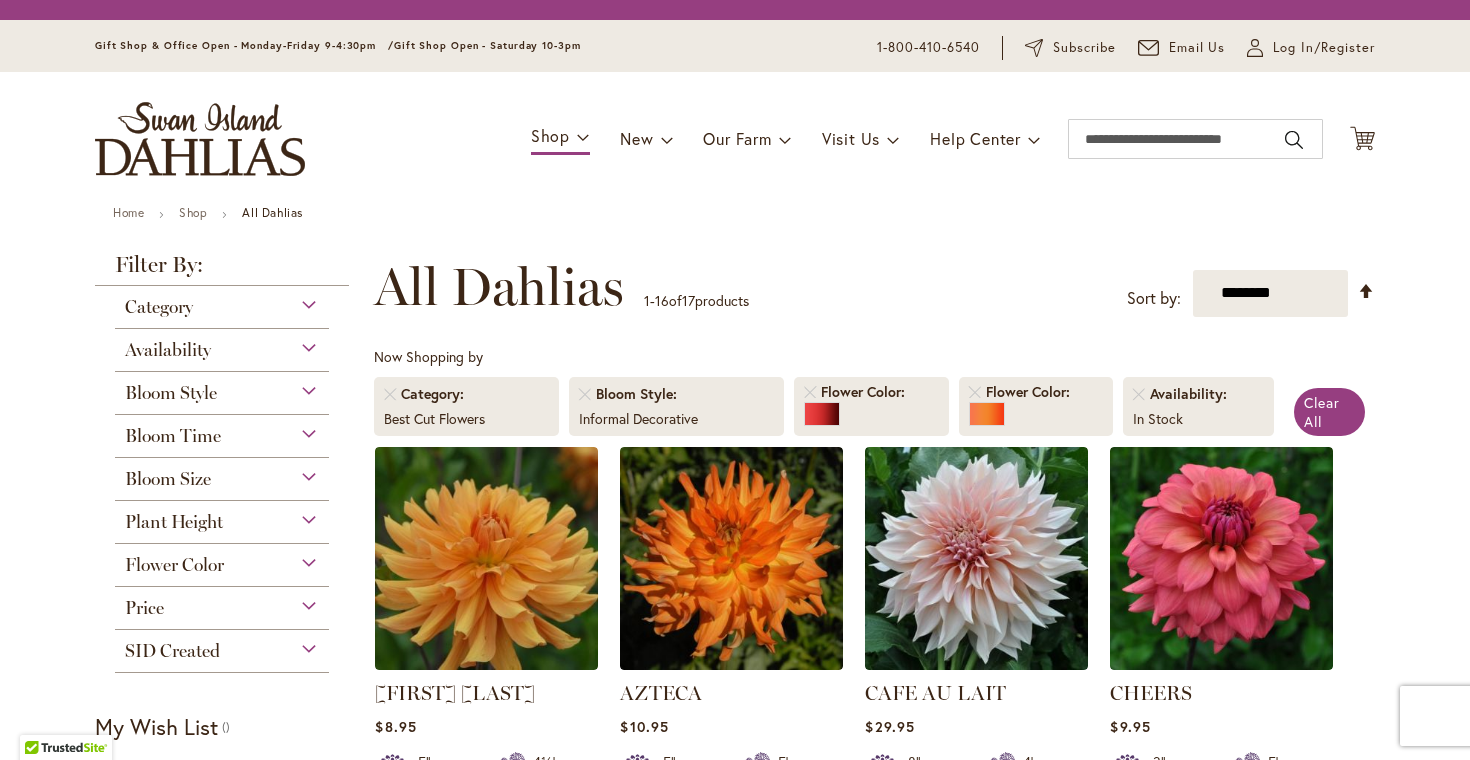 scroll, scrollTop: 0, scrollLeft: 0, axis: both 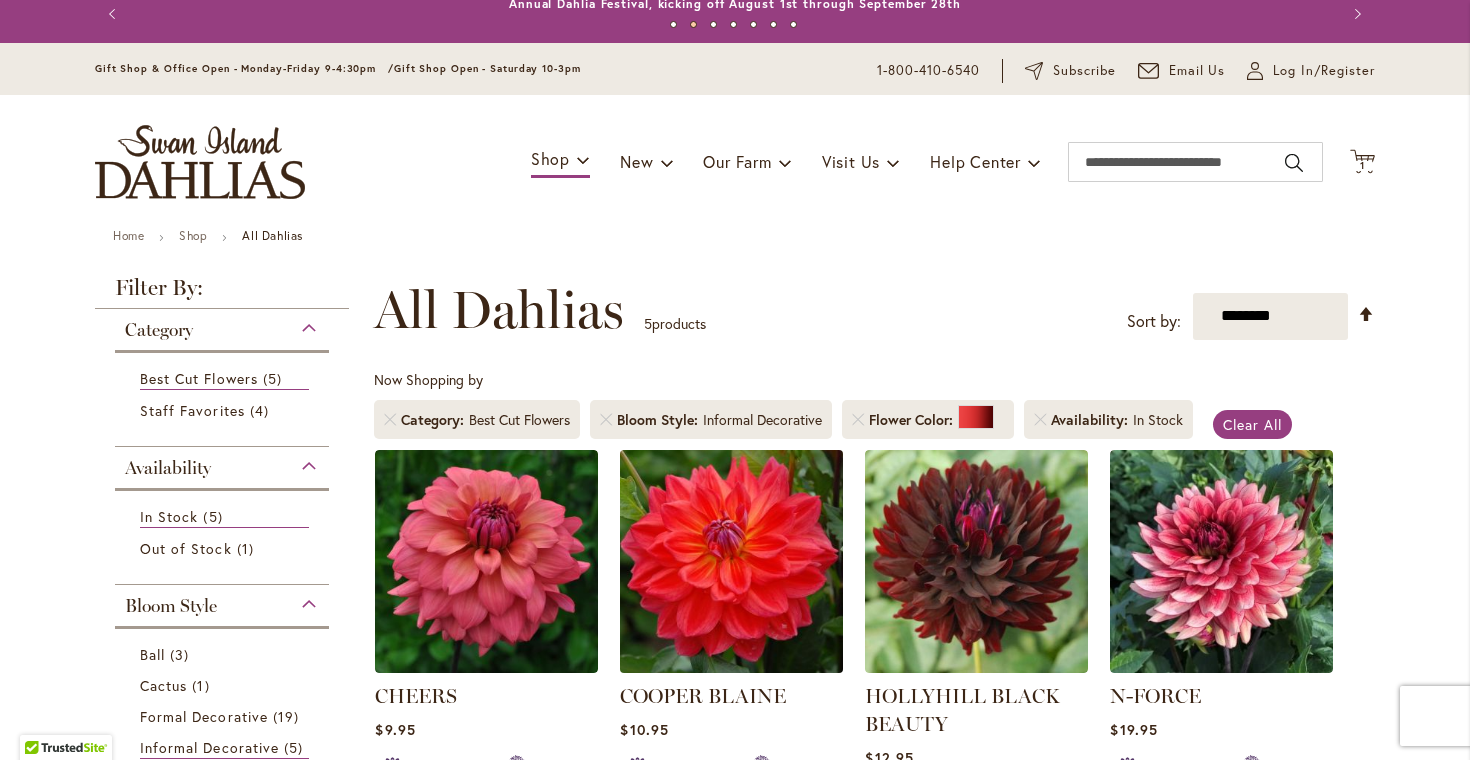 click at bounding box center (732, 561) 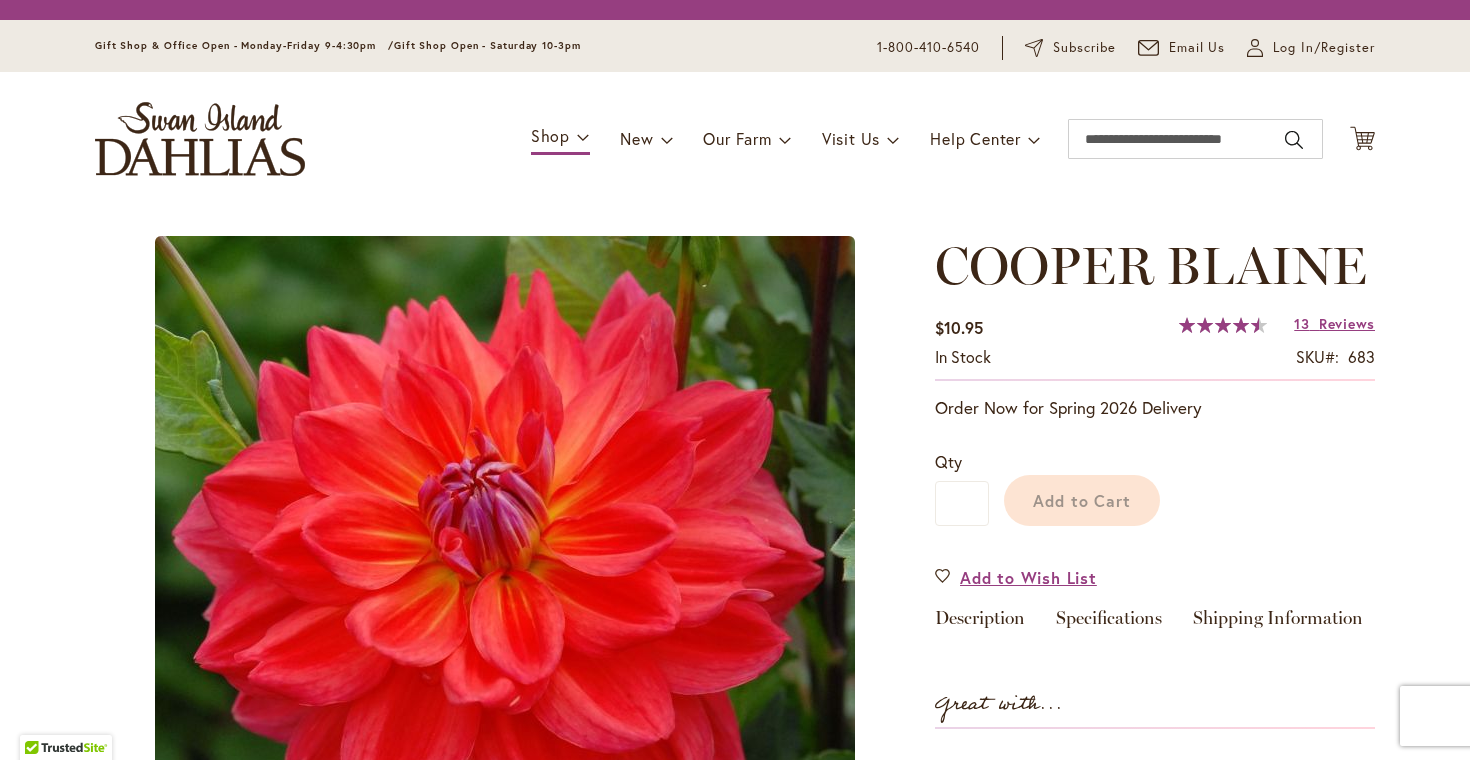 scroll, scrollTop: 0, scrollLeft: 0, axis: both 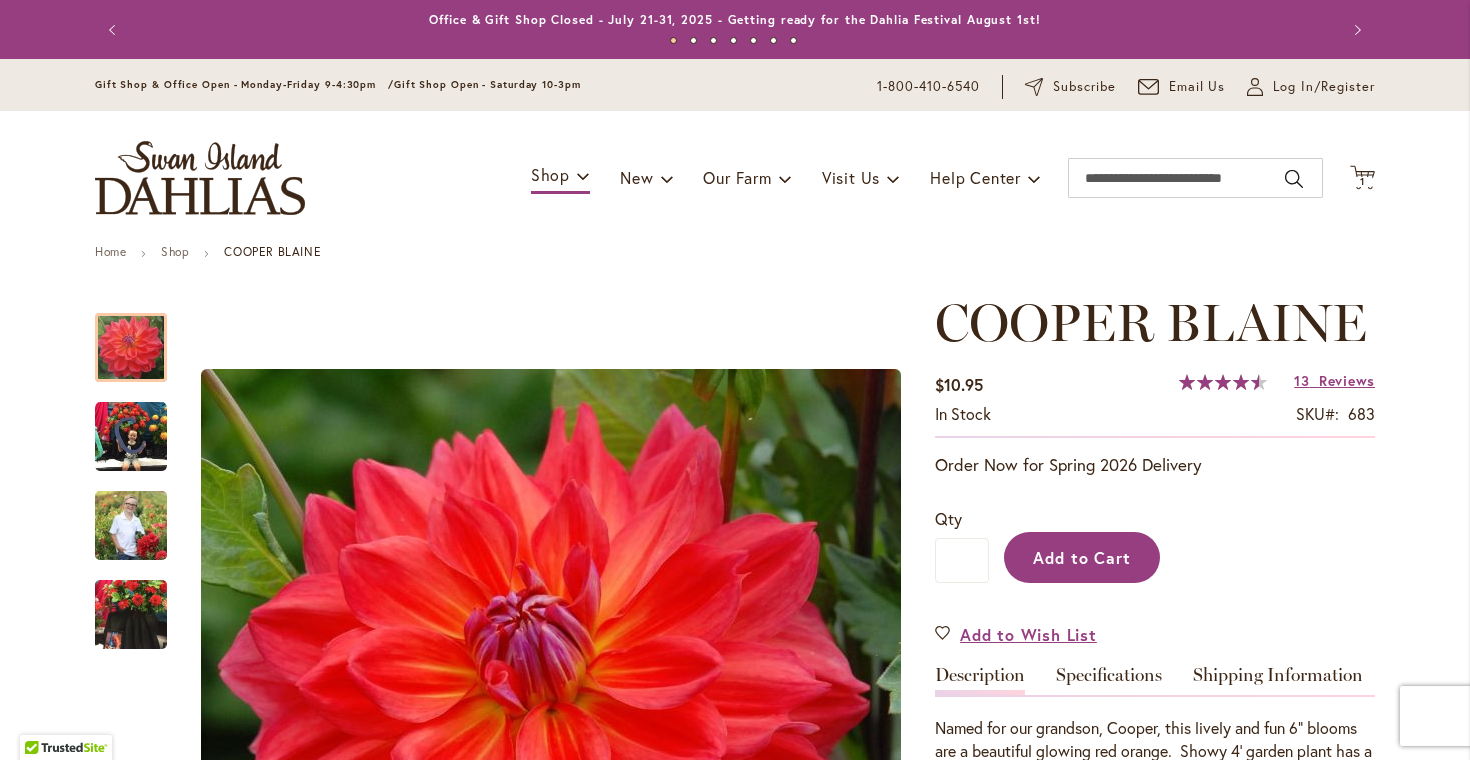 click on "Add to Cart" at bounding box center (1082, 557) 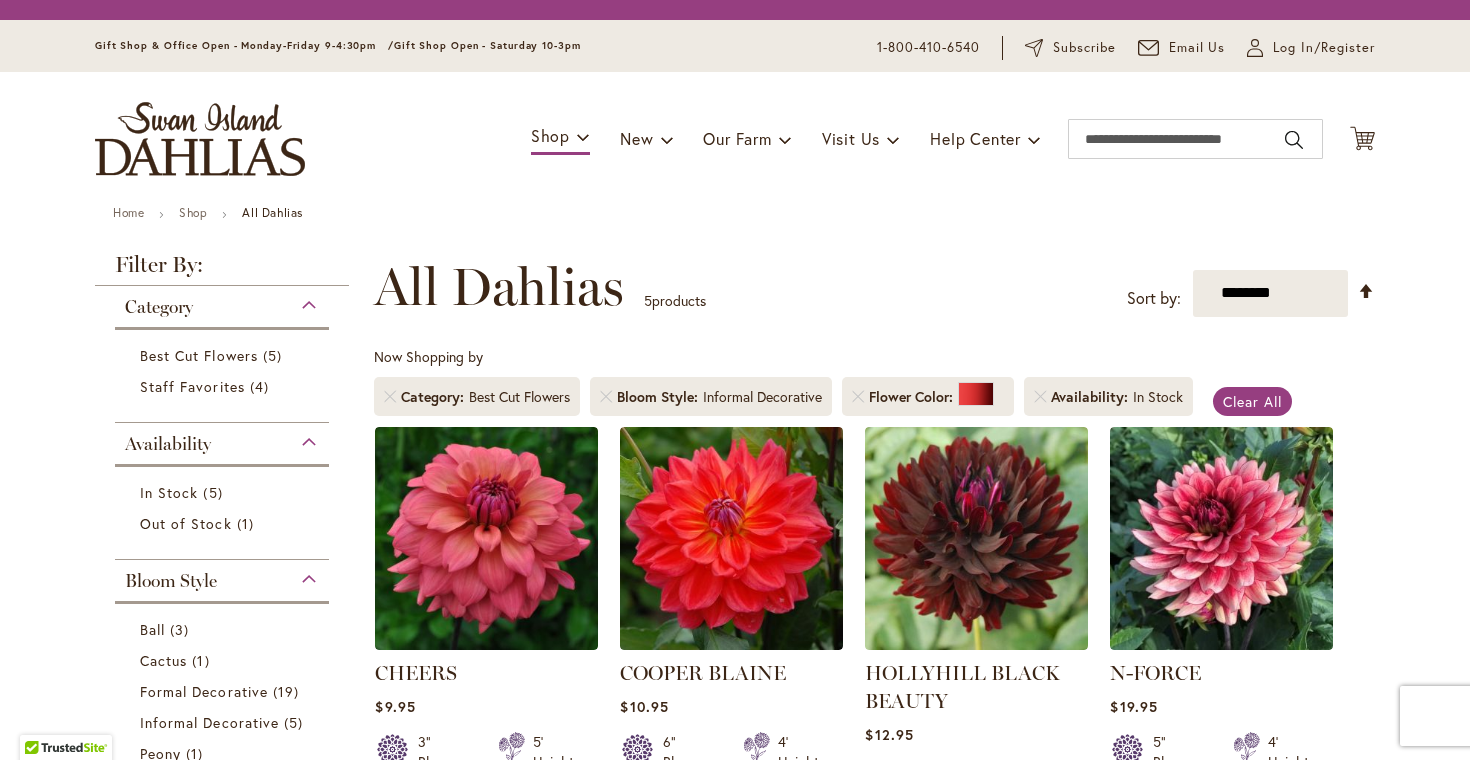 scroll, scrollTop: 0, scrollLeft: 0, axis: both 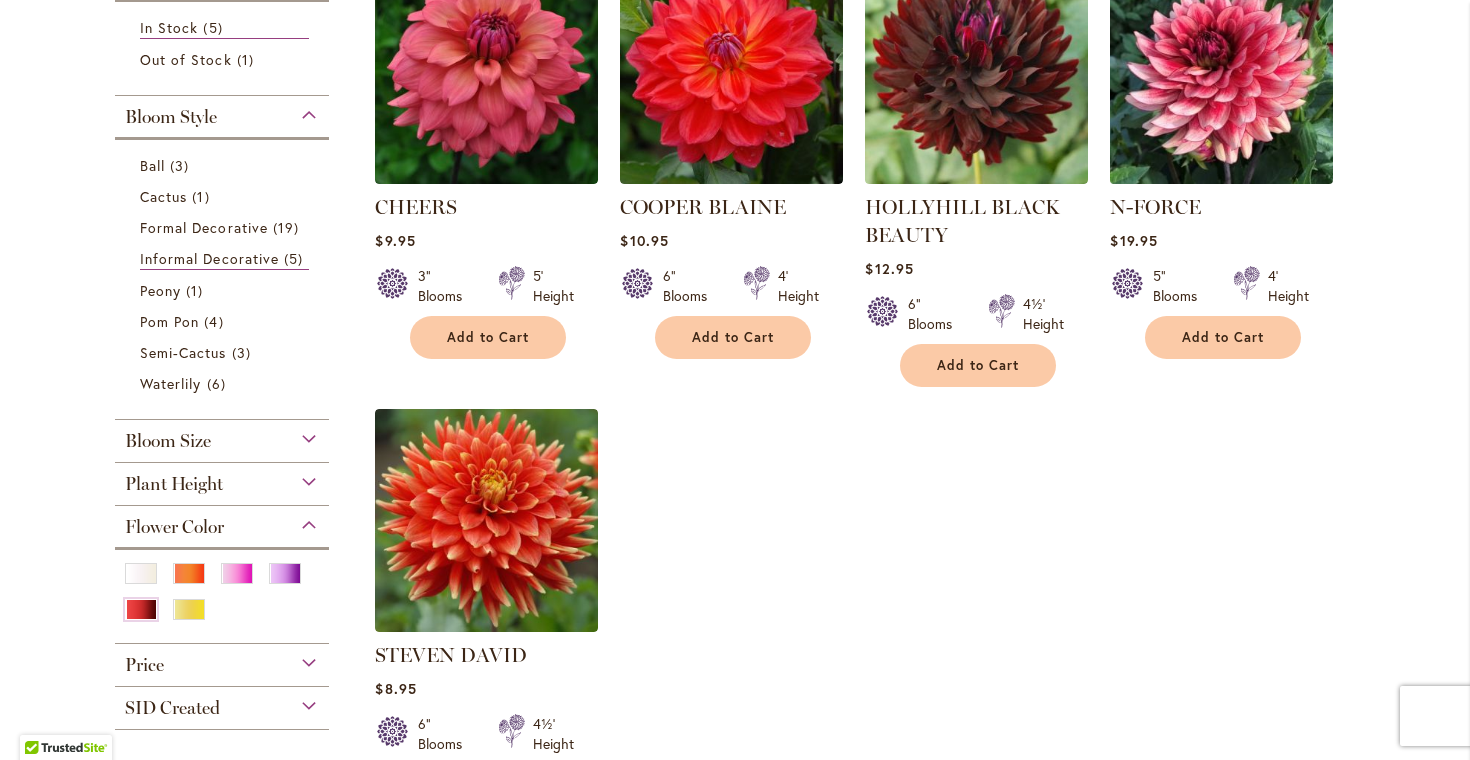 click at bounding box center (1222, 72) 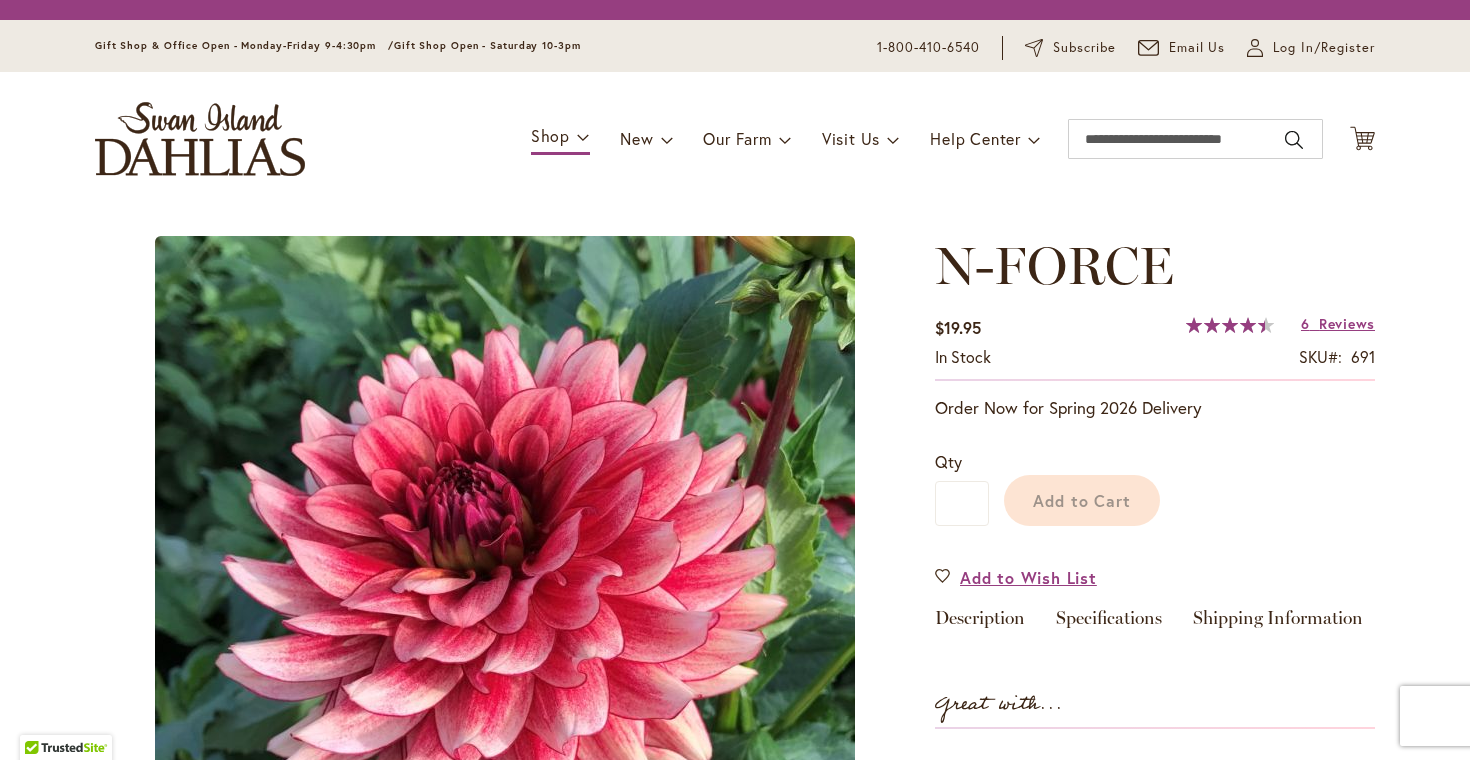 scroll, scrollTop: 0, scrollLeft: 0, axis: both 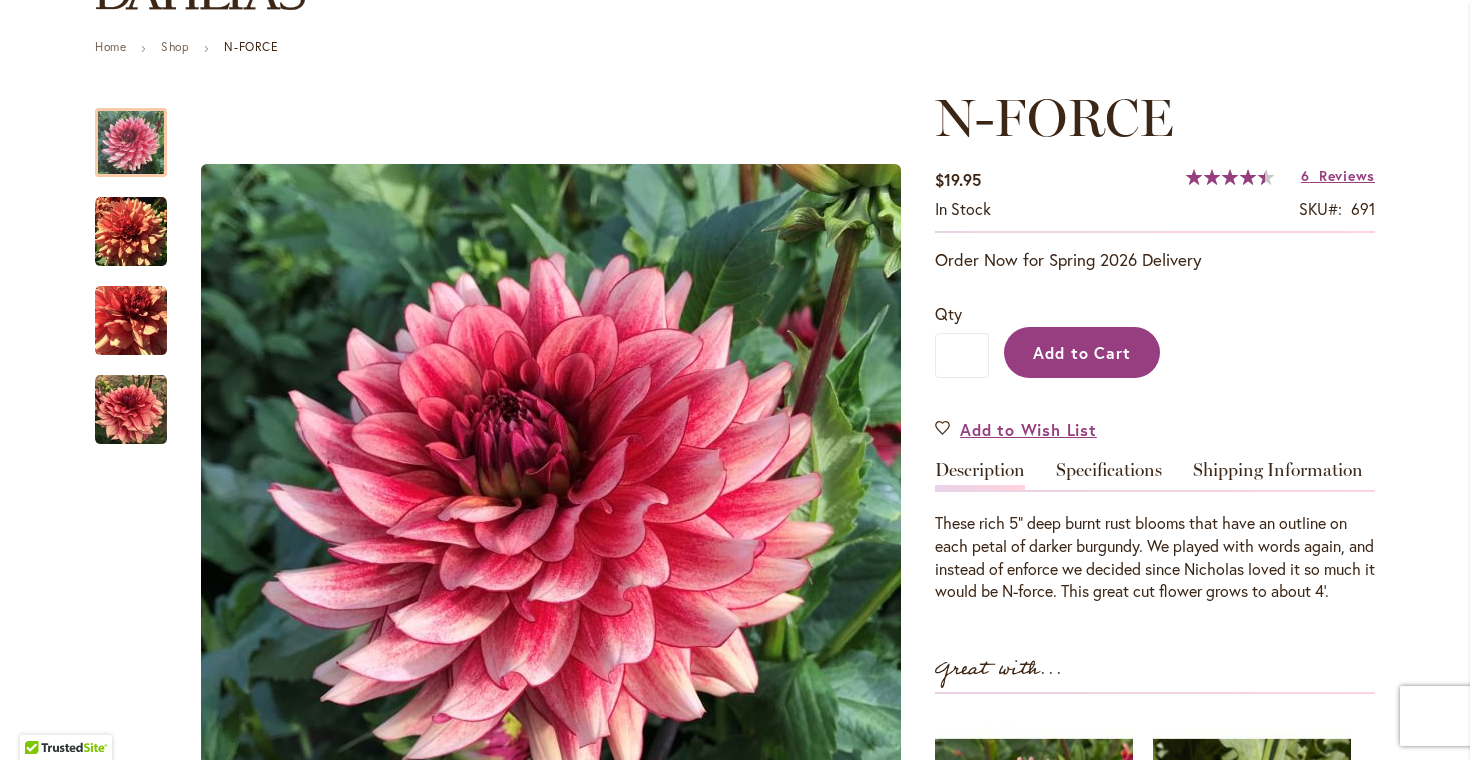 click on "Add to Cart" at bounding box center (1082, 352) 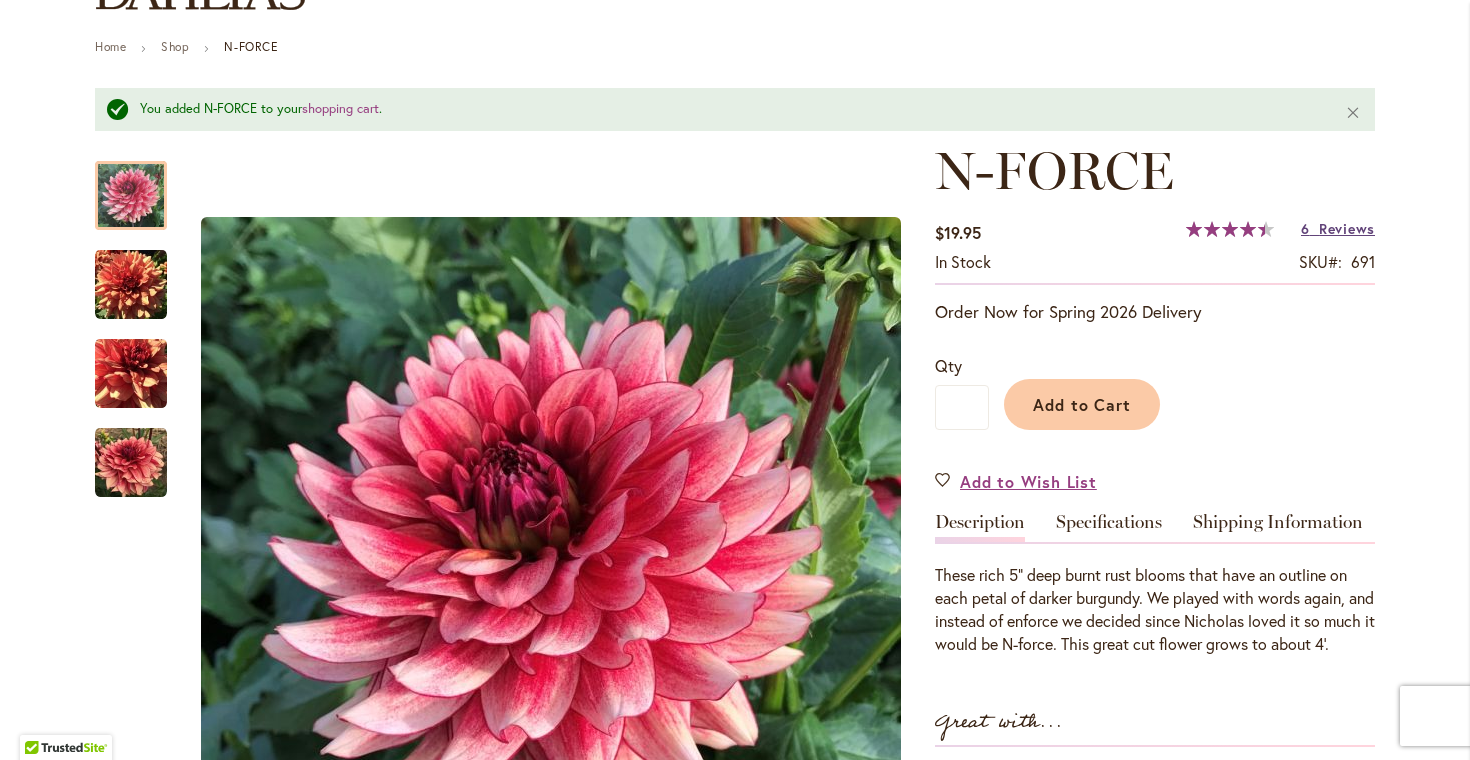click on "Reviews" at bounding box center [1347, 228] 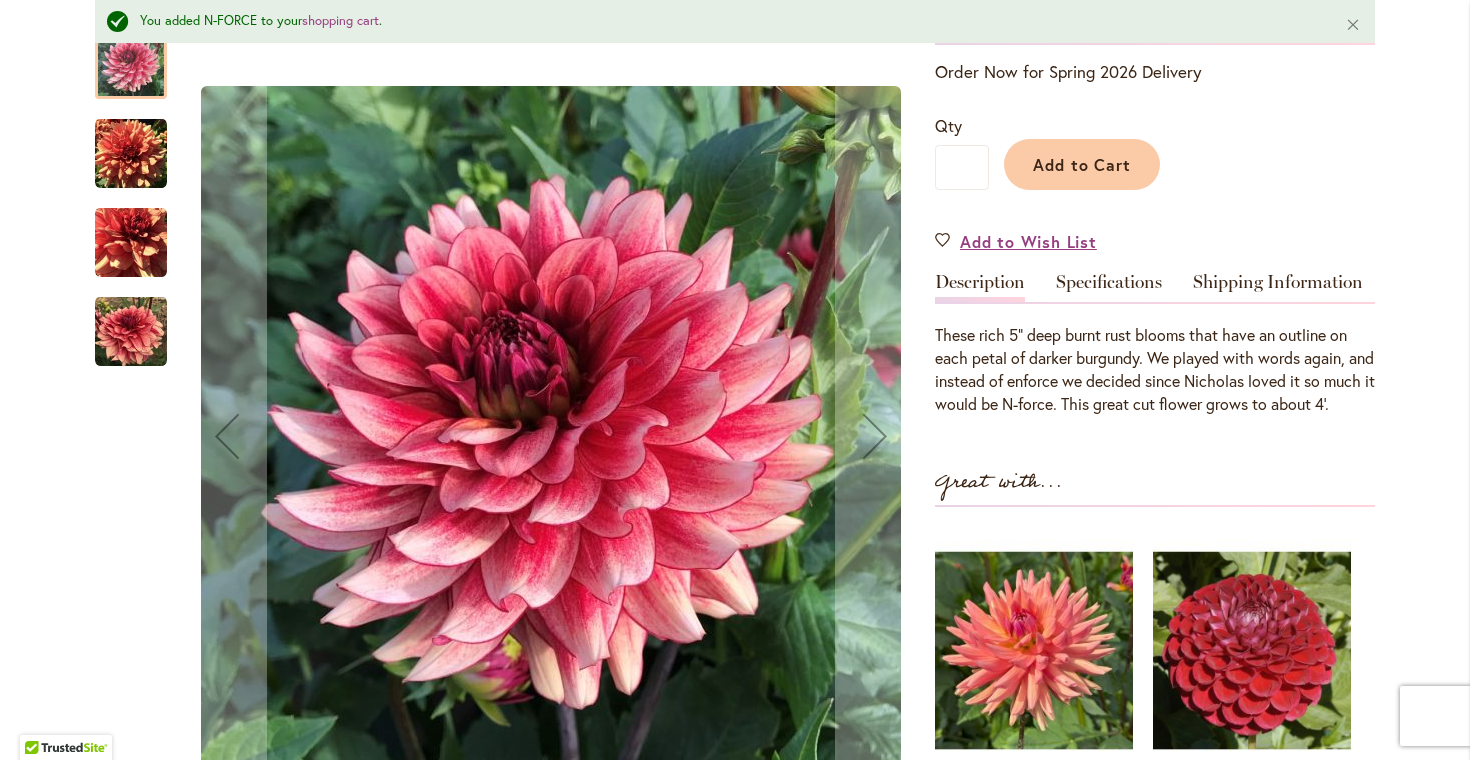 scroll, scrollTop: 365, scrollLeft: 0, axis: vertical 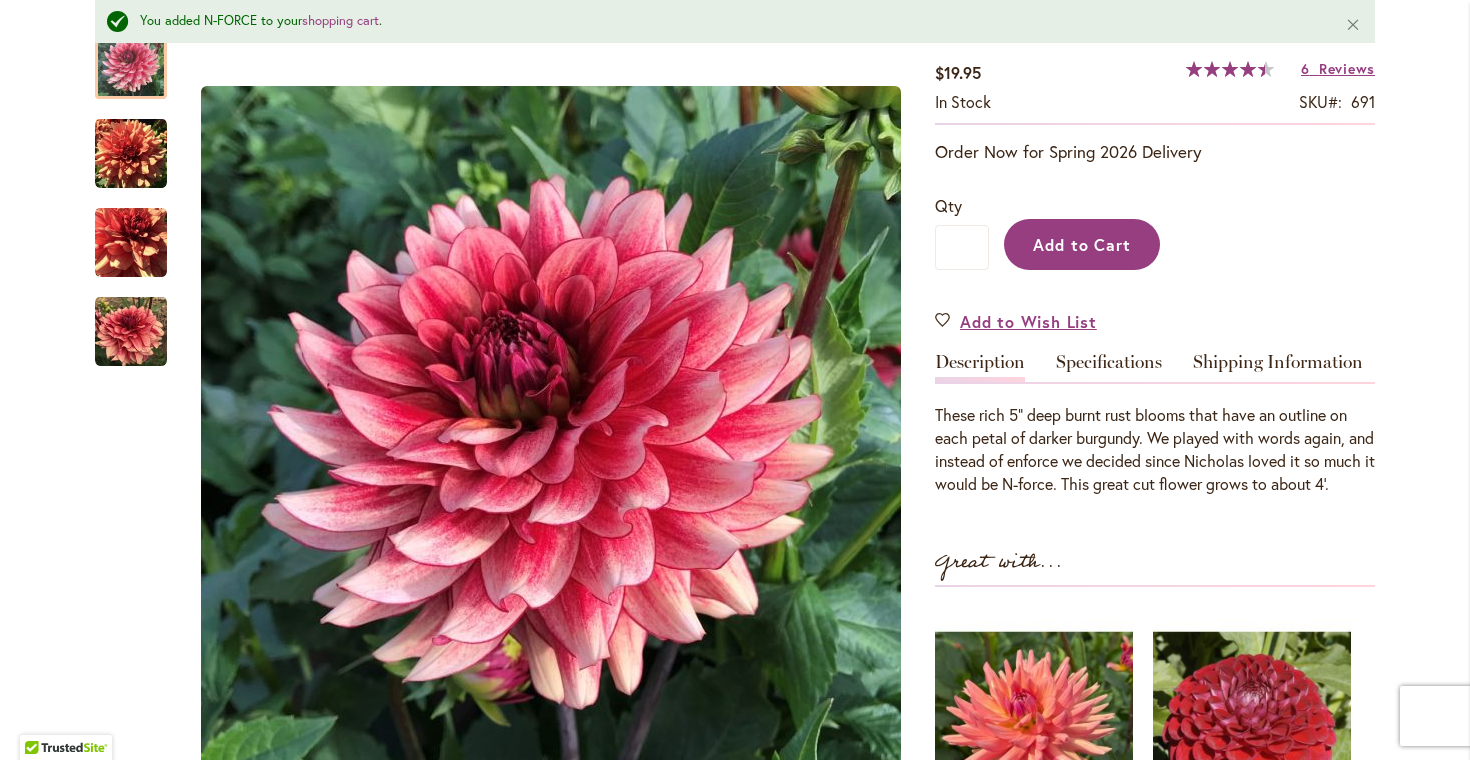 click on "Add to Cart" at bounding box center (1082, 244) 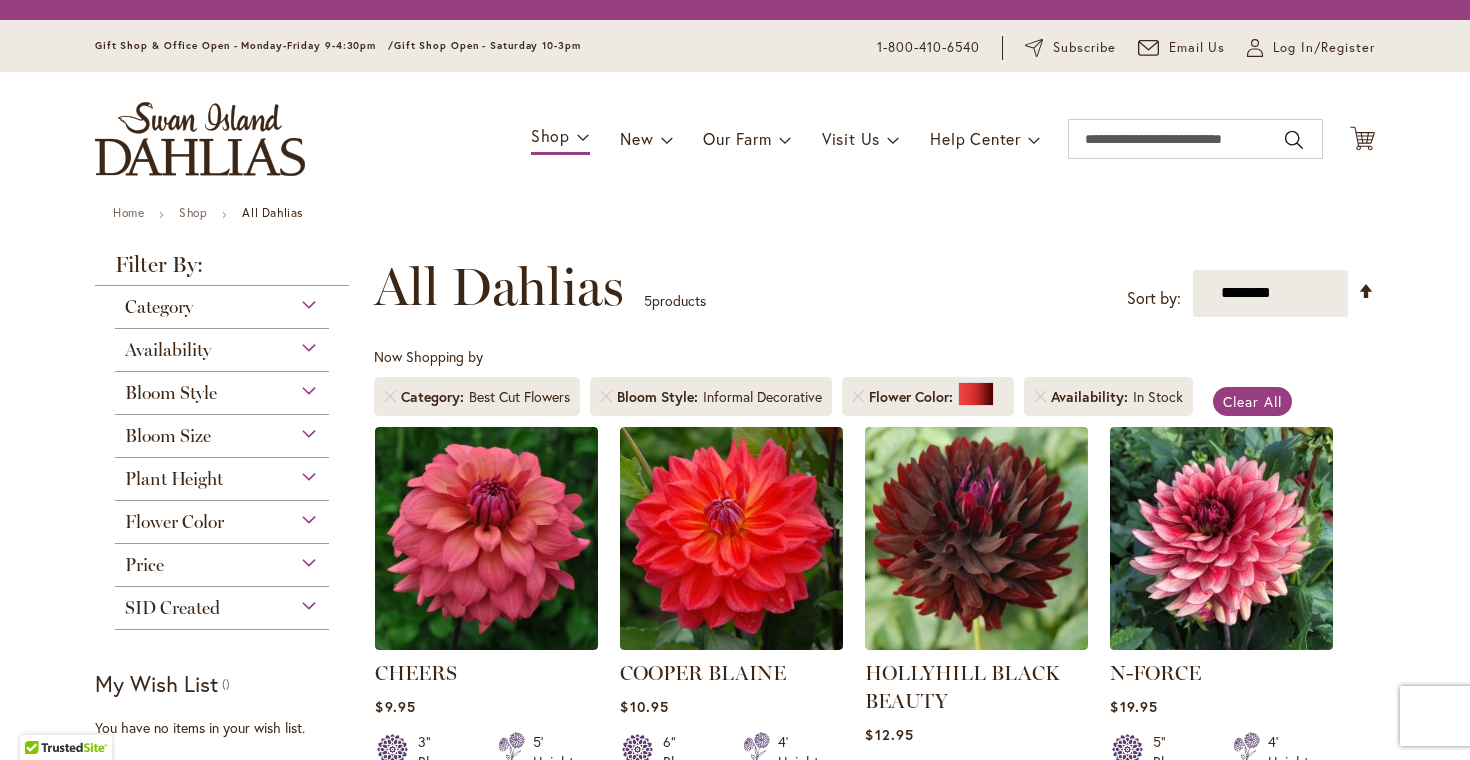 scroll, scrollTop: 0, scrollLeft: 0, axis: both 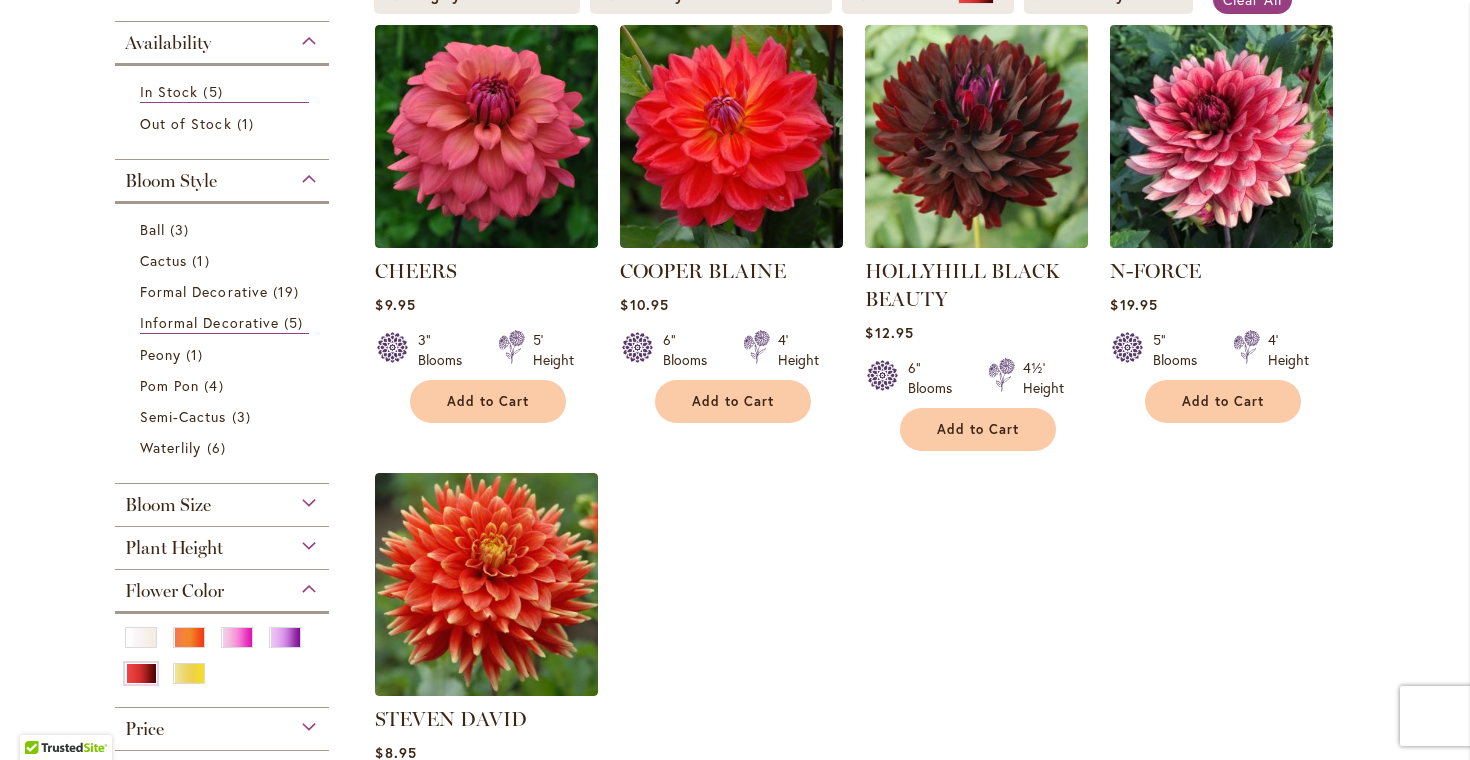 click at bounding box center [1222, 136] 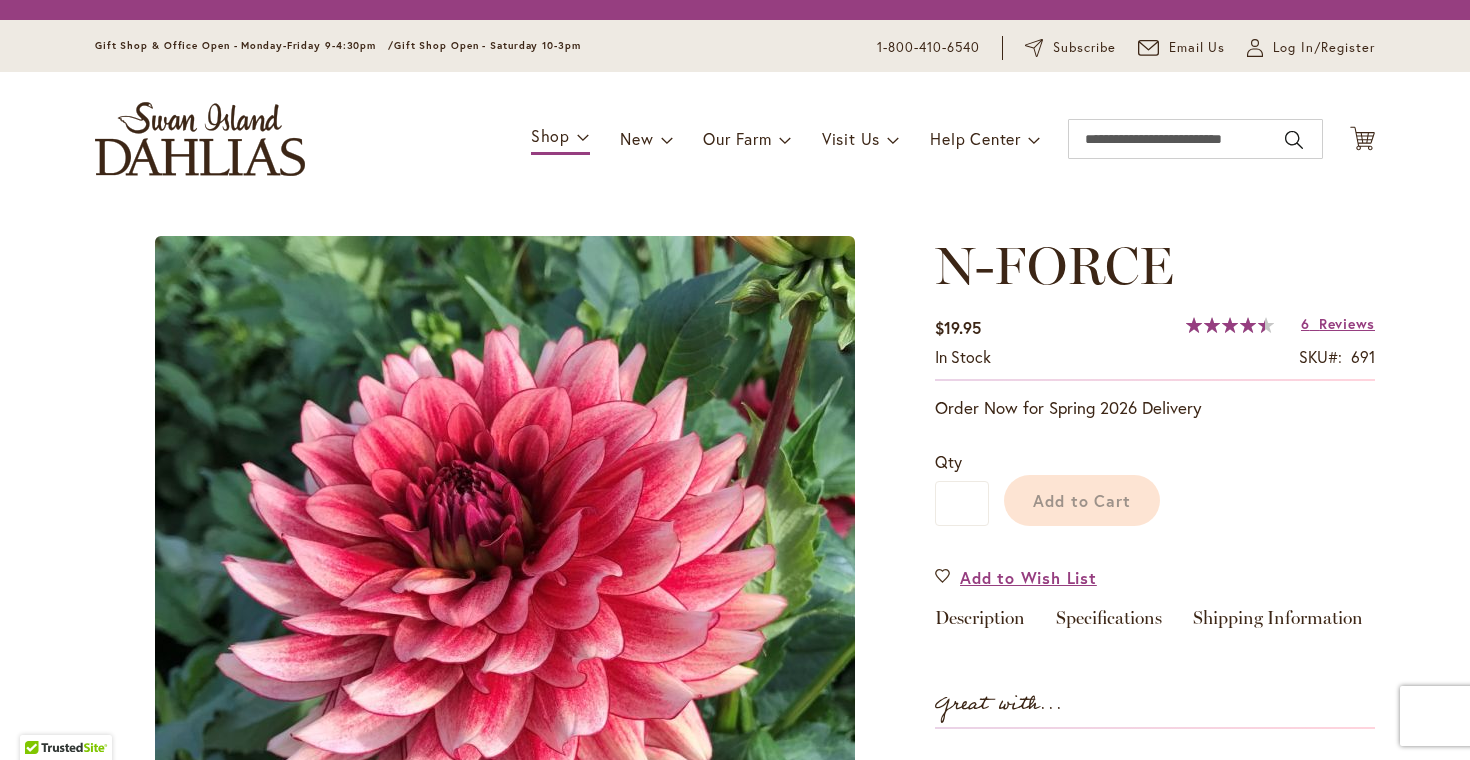 scroll, scrollTop: 0, scrollLeft: 0, axis: both 